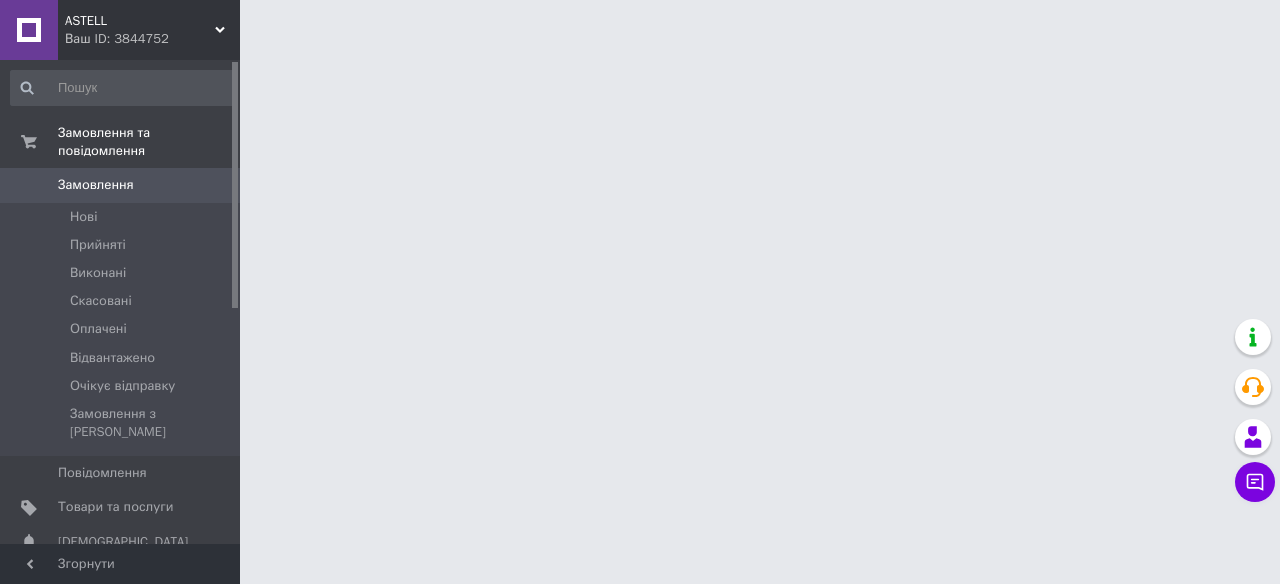scroll, scrollTop: 0, scrollLeft: 0, axis: both 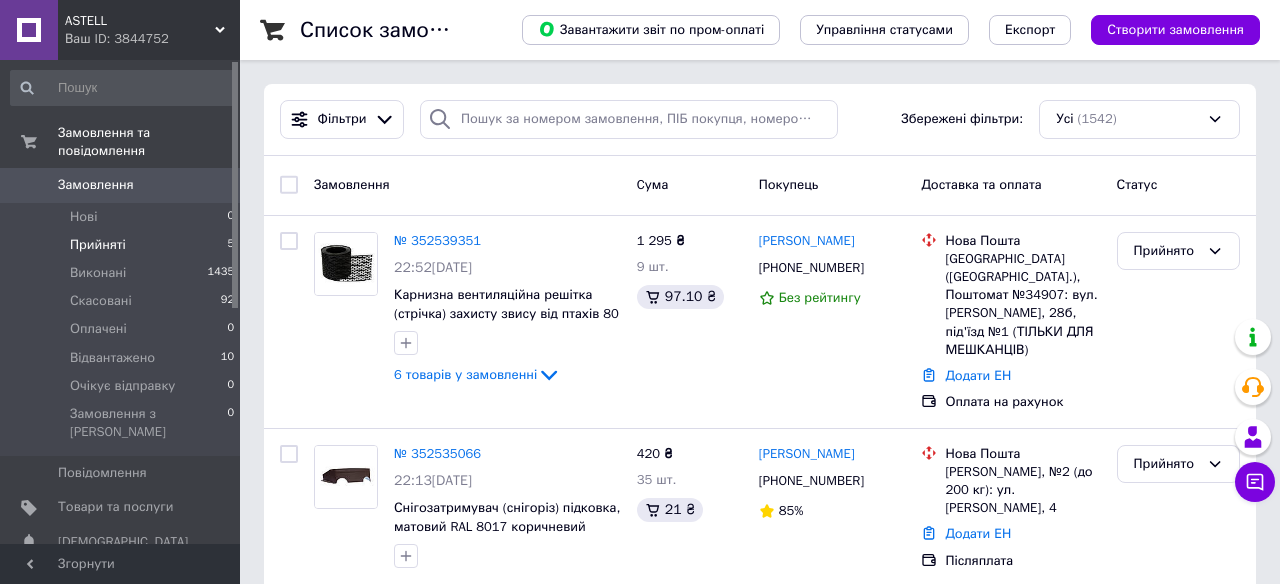 click on "Прийняті" at bounding box center (98, 245) 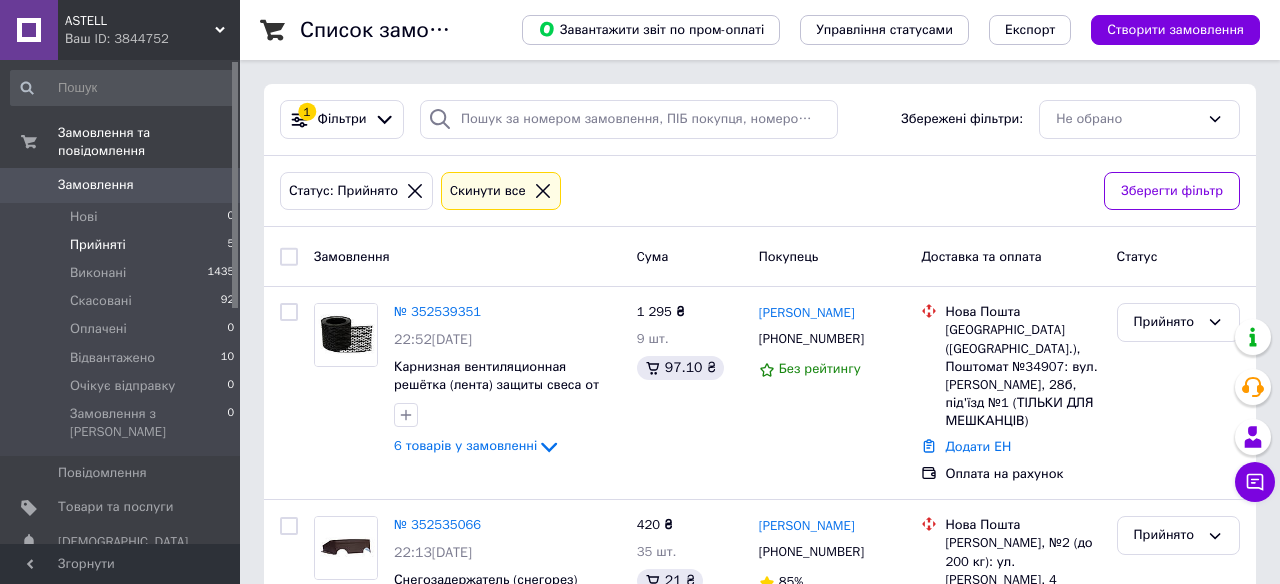 scroll, scrollTop: 766, scrollLeft: 0, axis: vertical 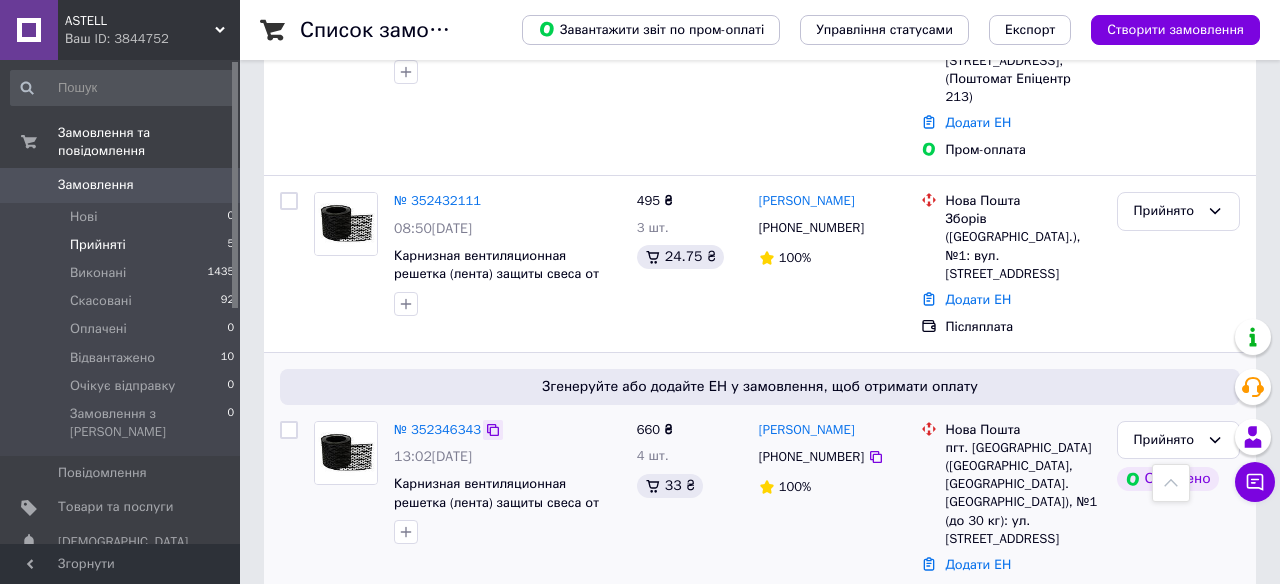 click 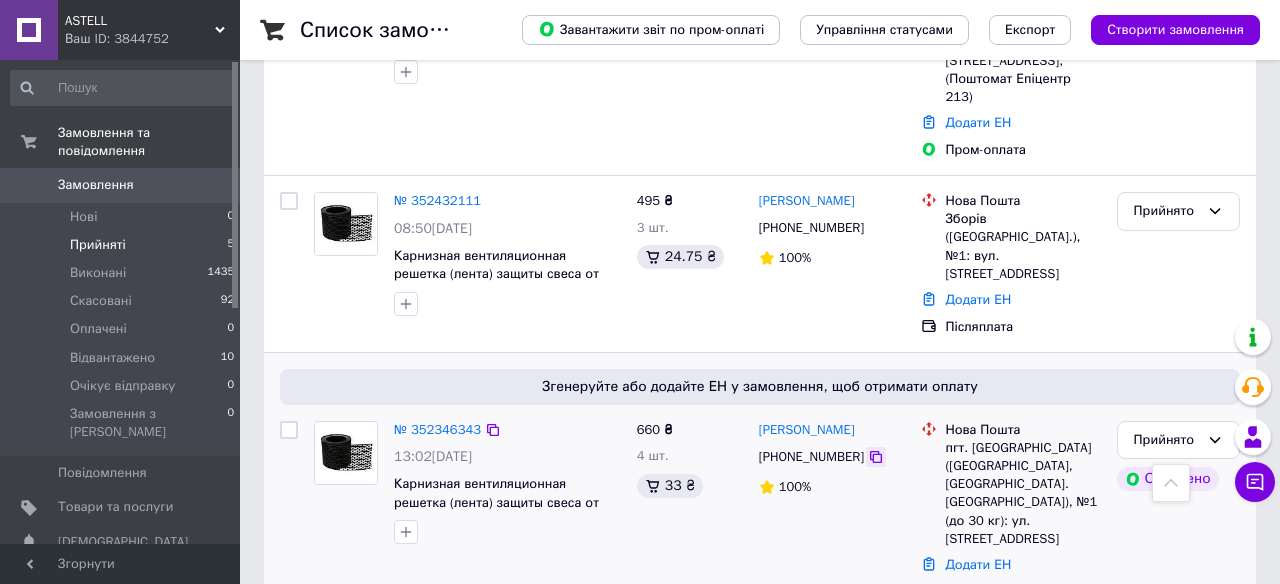 click 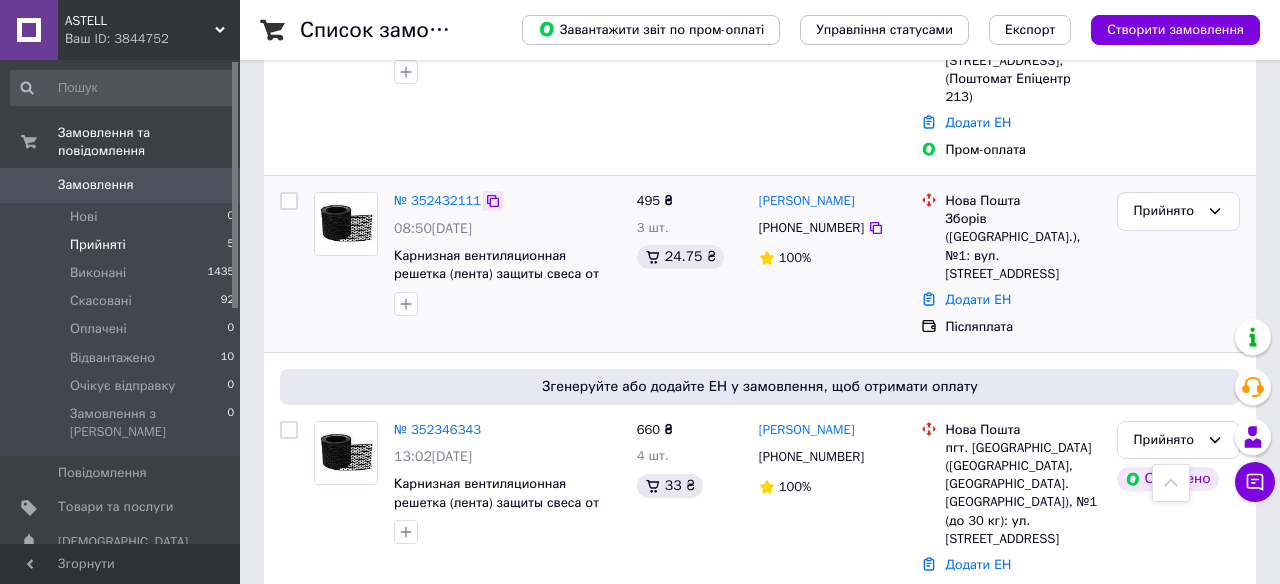 click 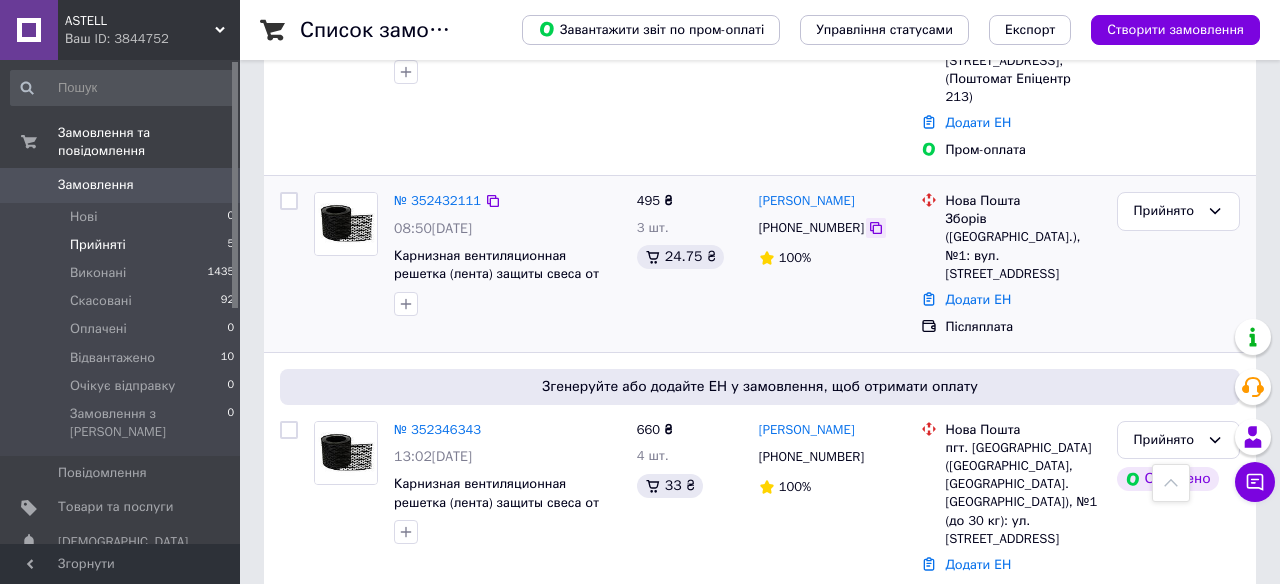 click 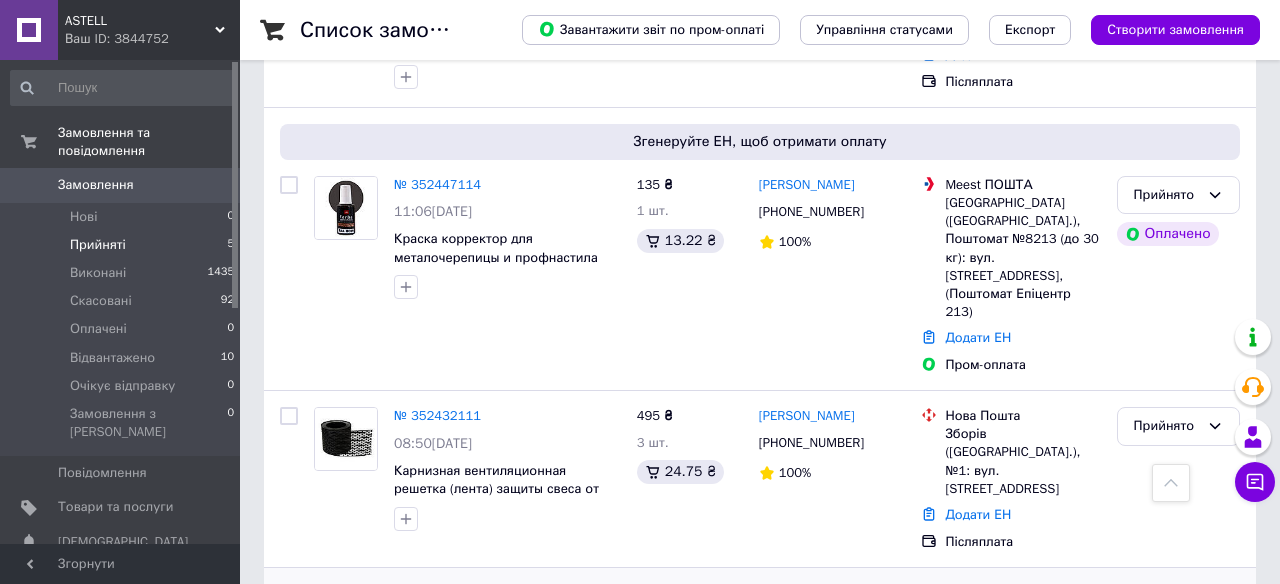 scroll, scrollTop: 546, scrollLeft: 0, axis: vertical 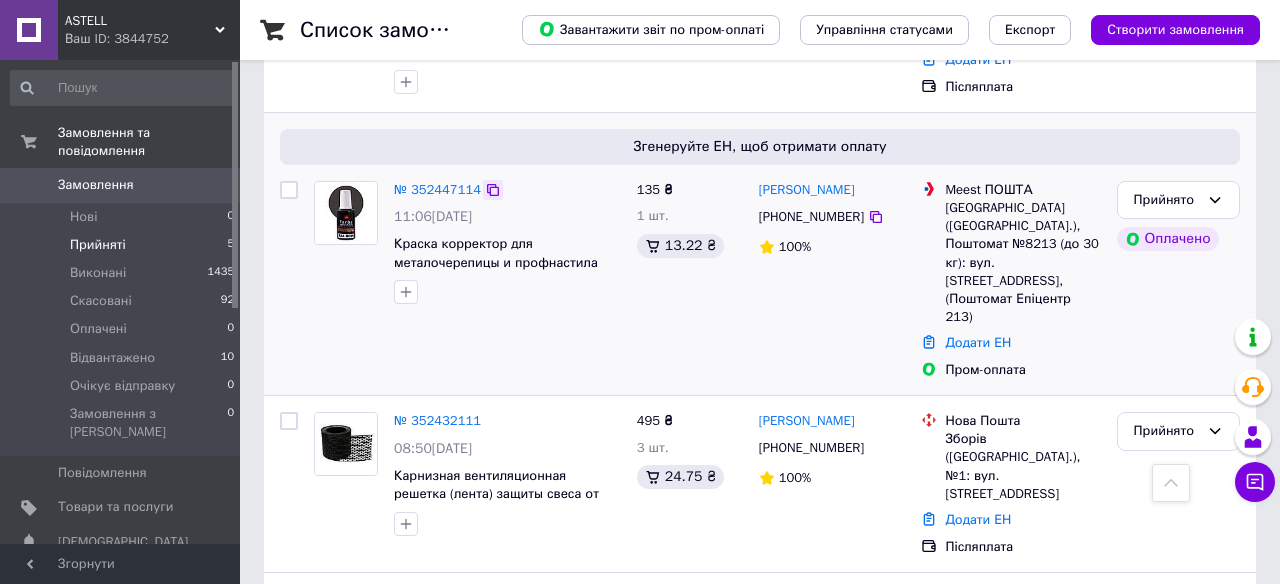 click 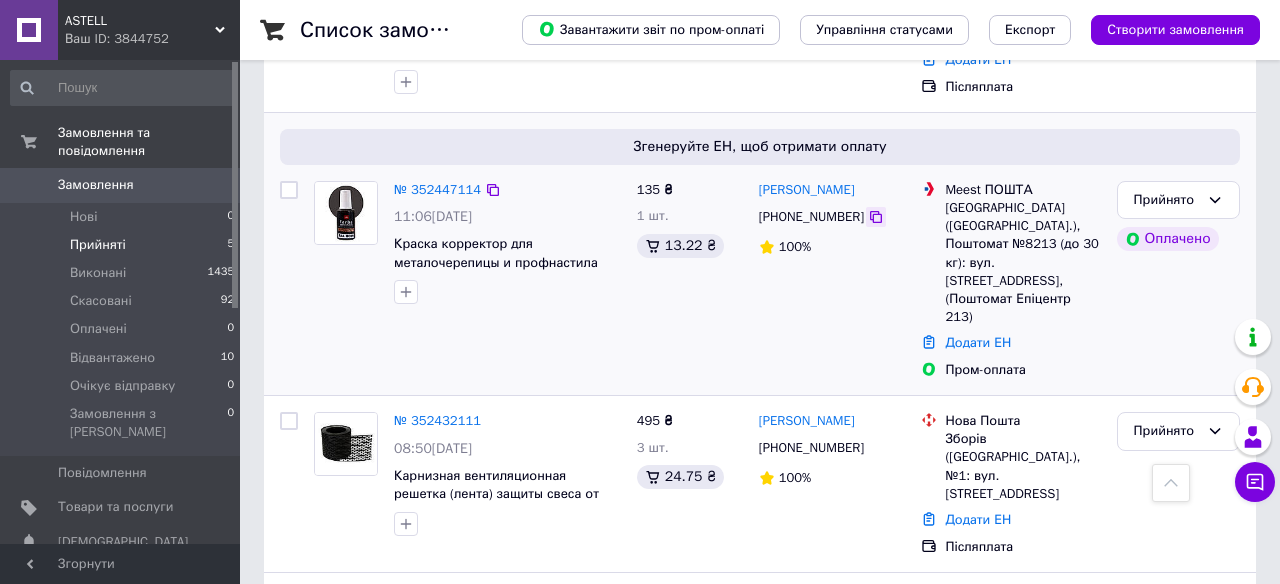 click 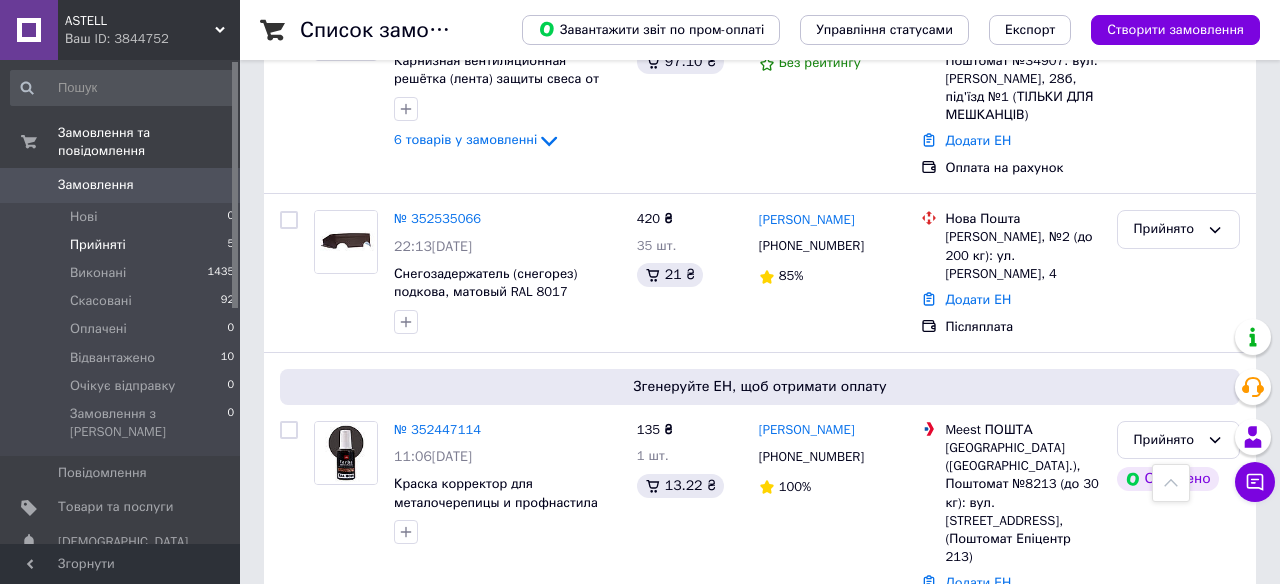 scroll, scrollTop: 305, scrollLeft: 0, axis: vertical 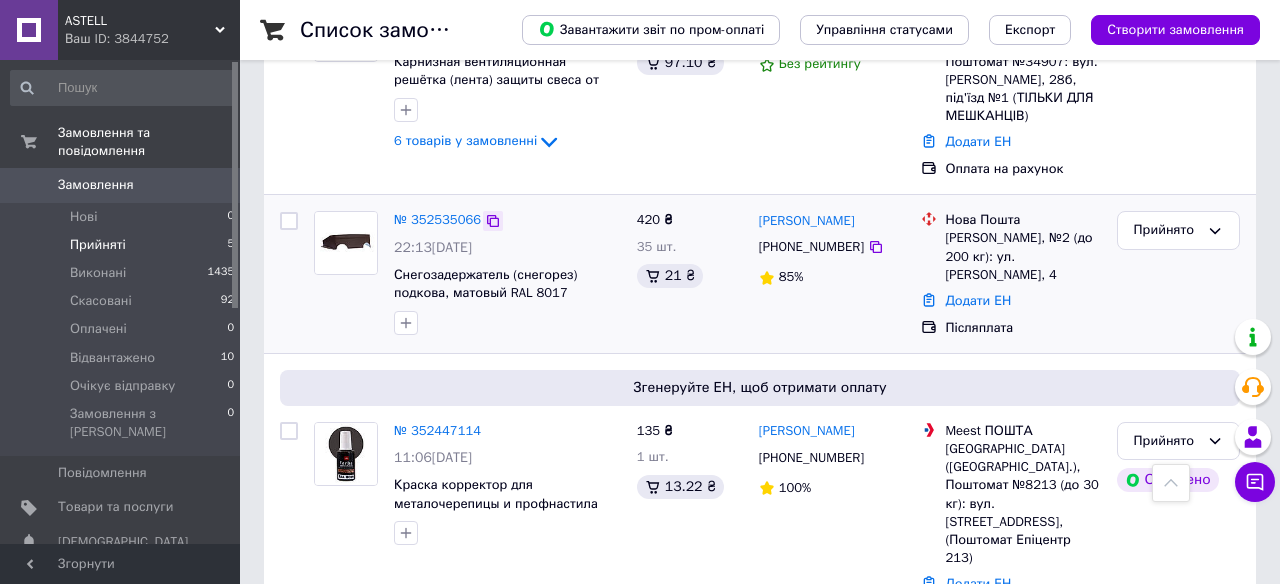 click 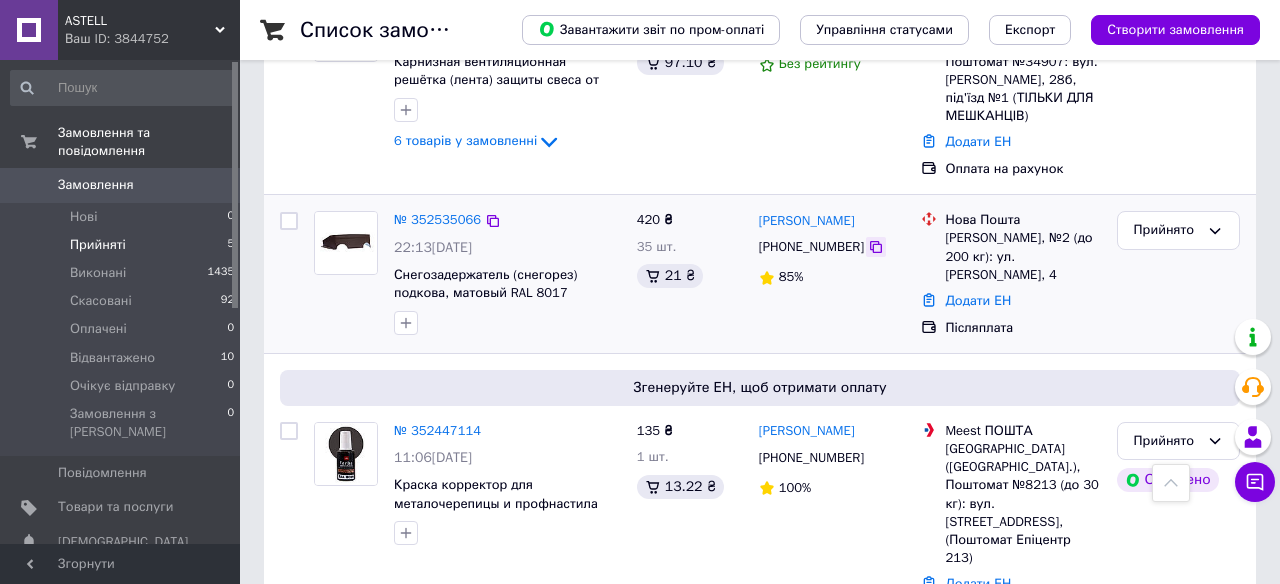 click 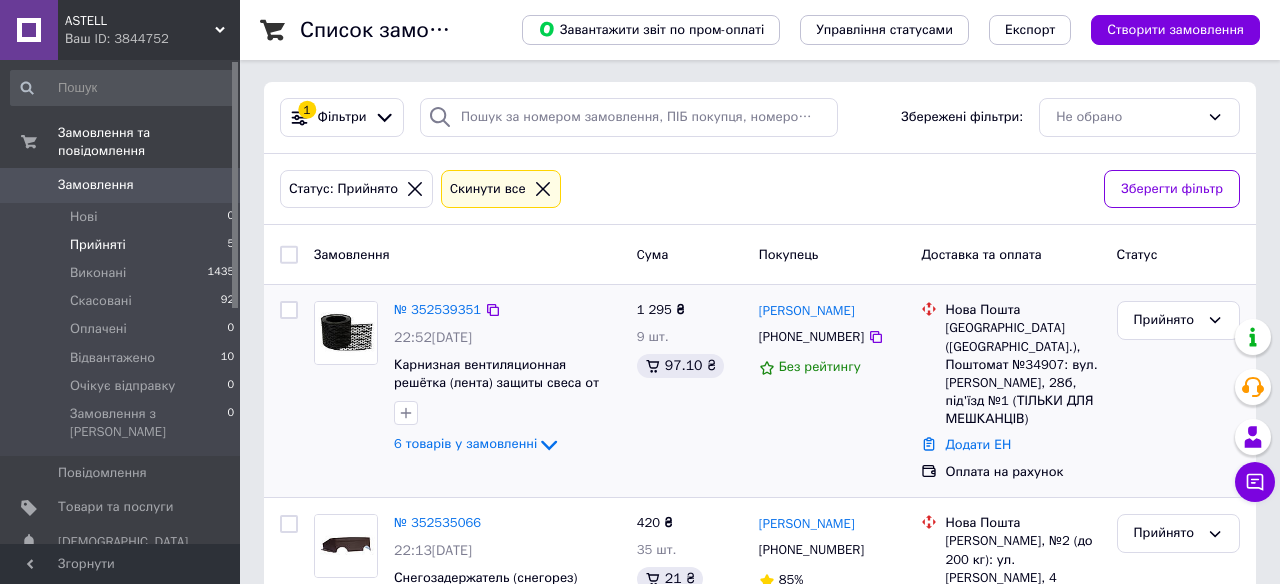 scroll, scrollTop: 0, scrollLeft: 0, axis: both 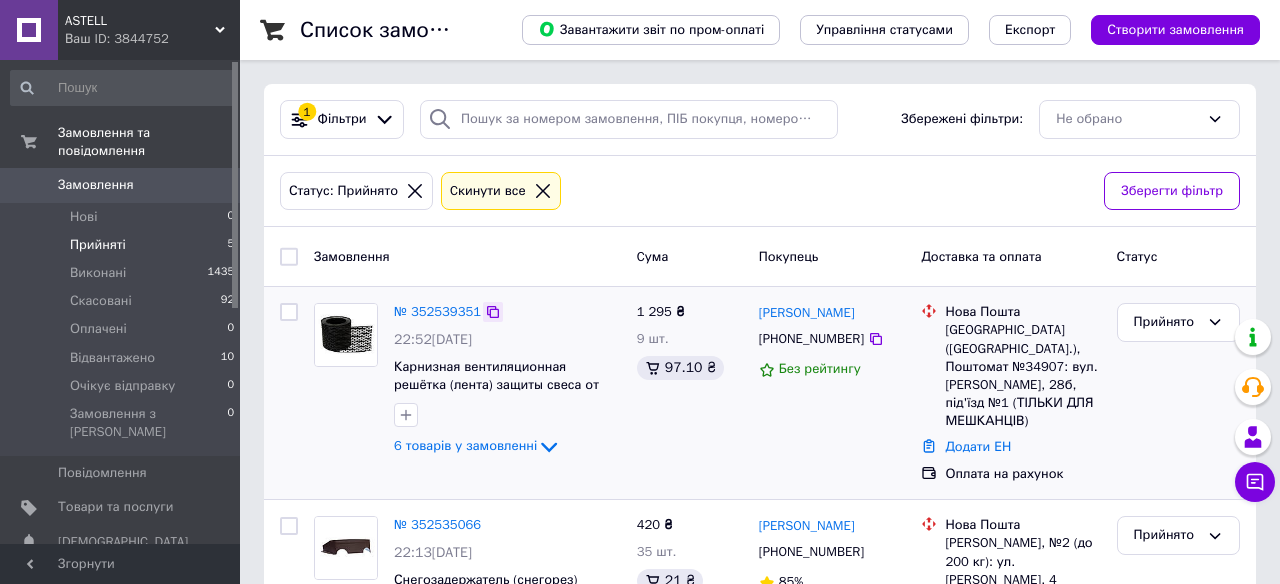 click 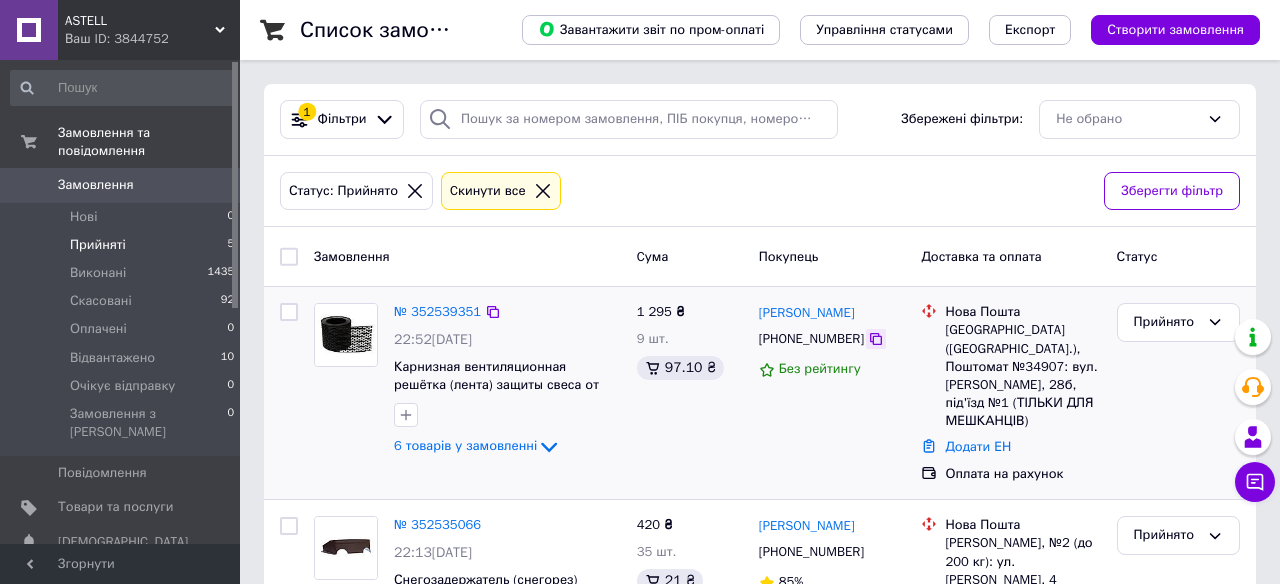 click 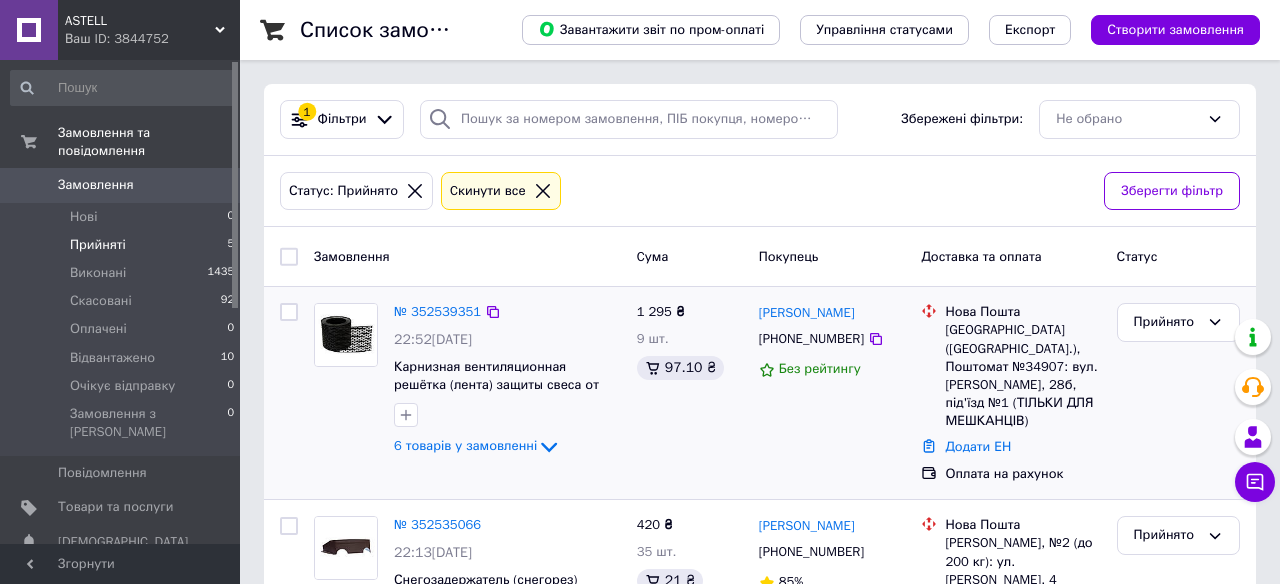 scroll, scrollTop: 101, scrollLeft: 0, axis: vertical 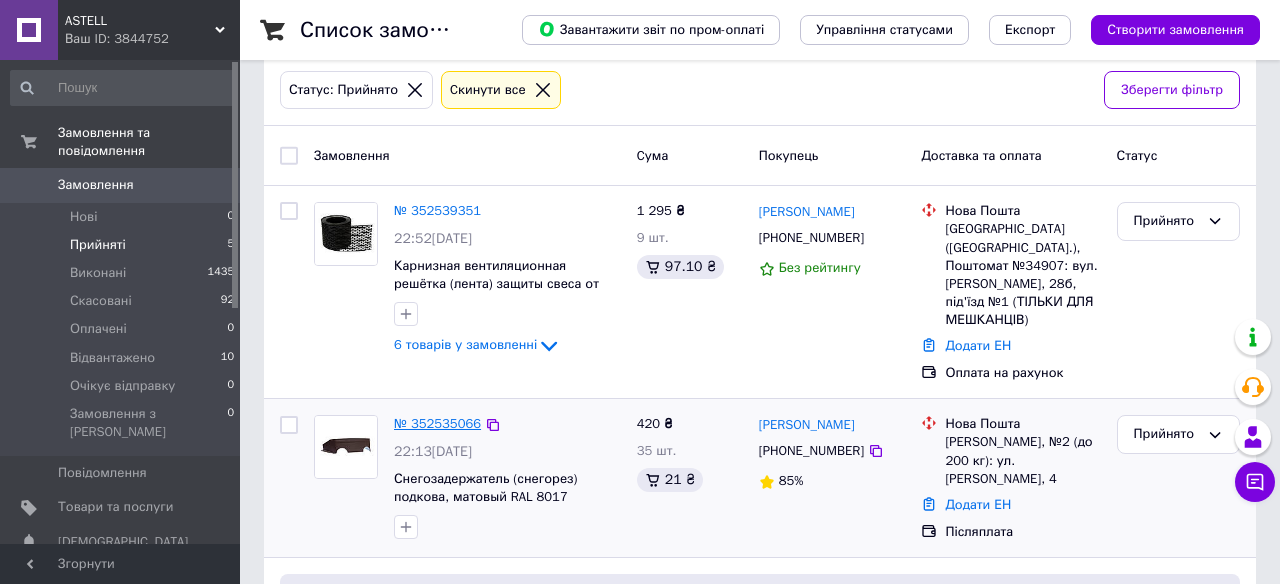 click on "№ 352535066" at bounding box center (437, 423) 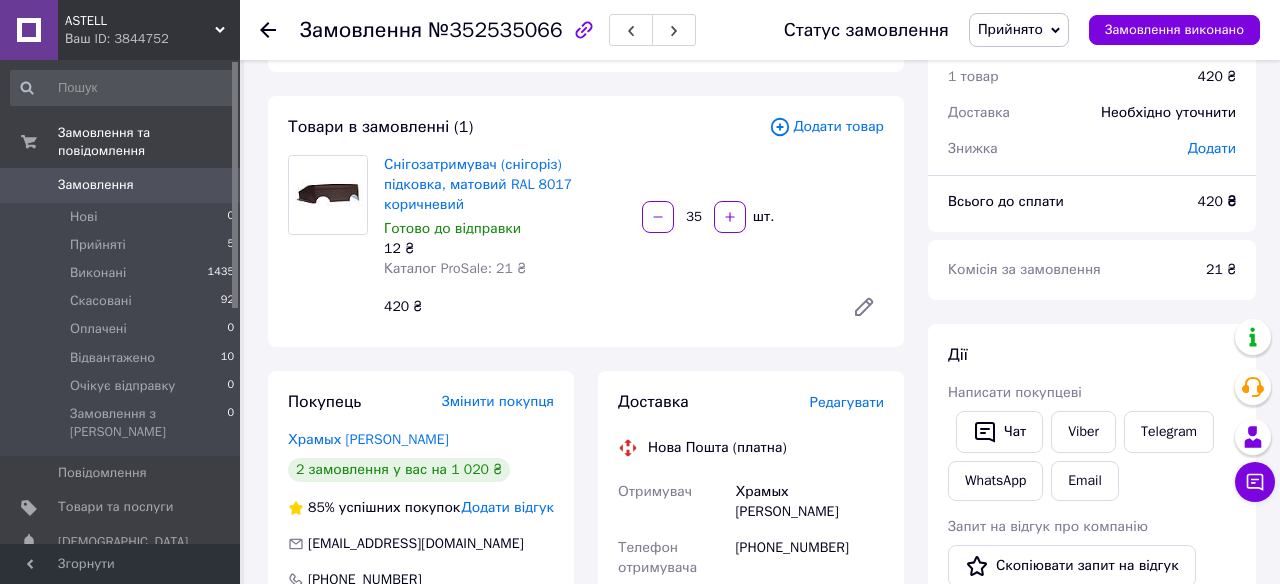 scroll, scrollTop: 74, scrollLeft: 0, axis: vertical 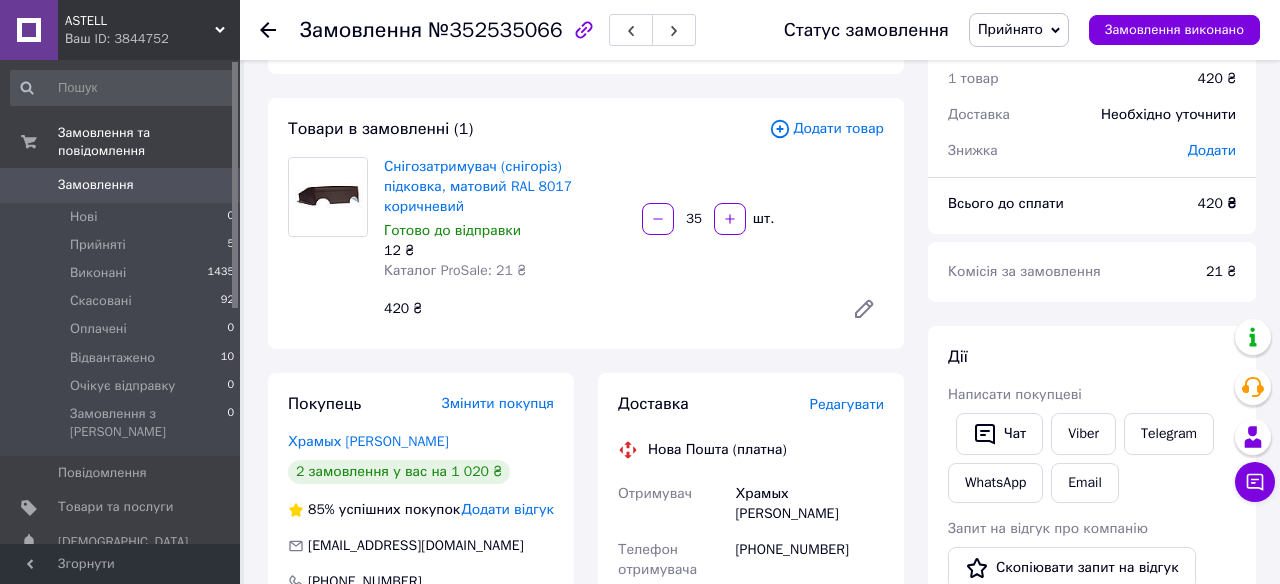 click 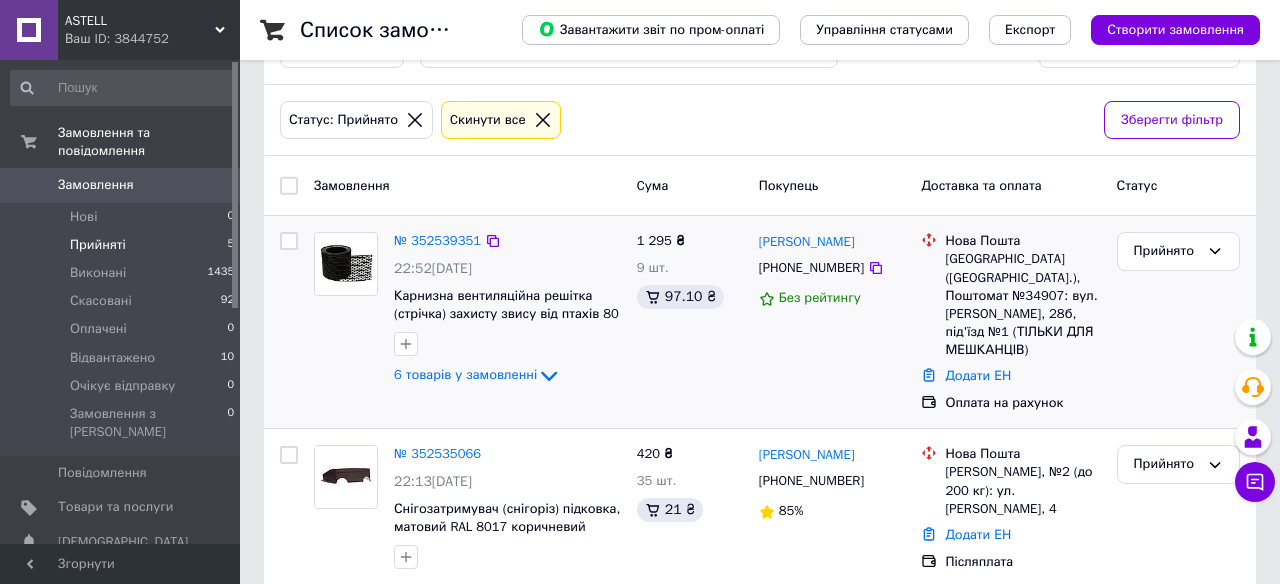 scroll, scrollTop: 766, scrollLeft: 0, axis: vertical 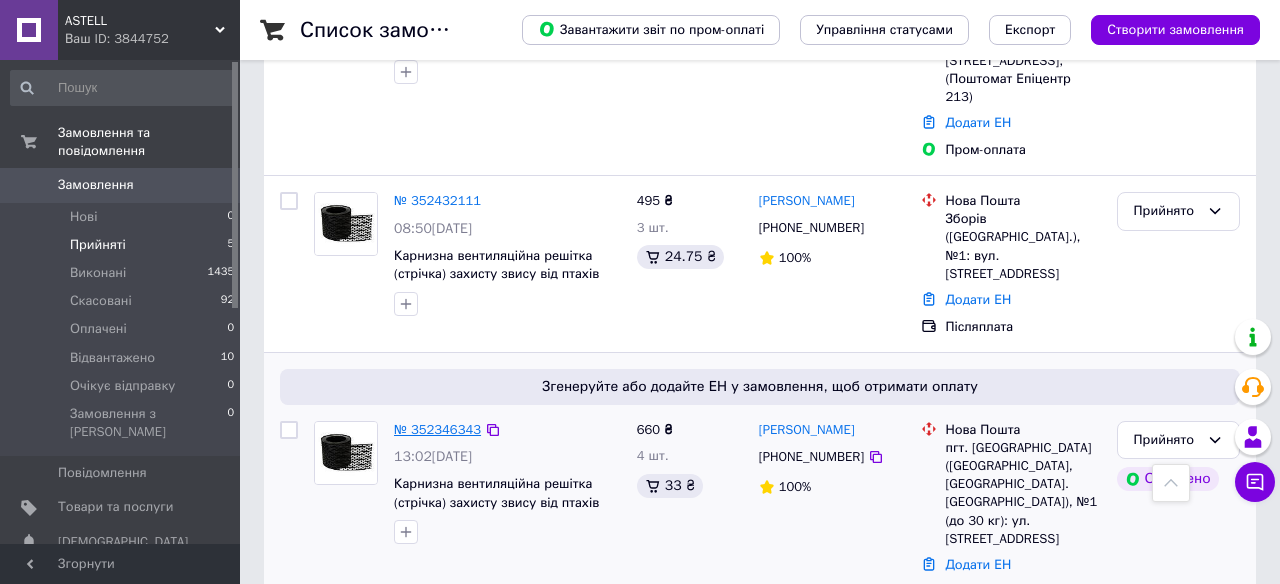 click on "№ 352346343" at bounding box center (437, 429) 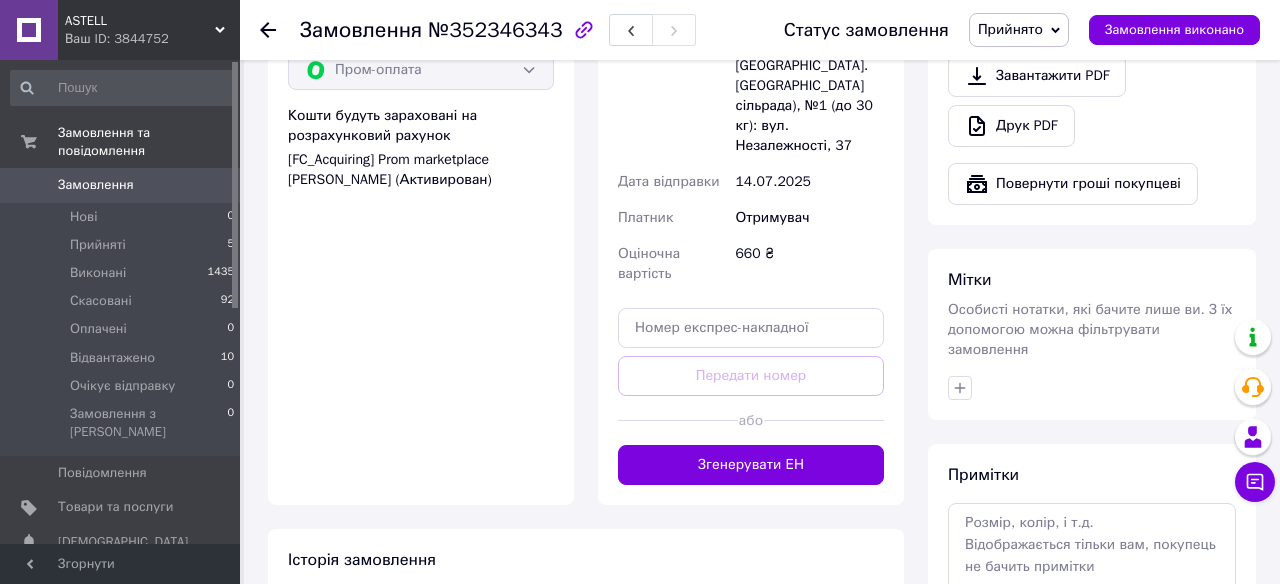 scroll, scrollTop: 827, scrollLeft: 0, axis: vertical 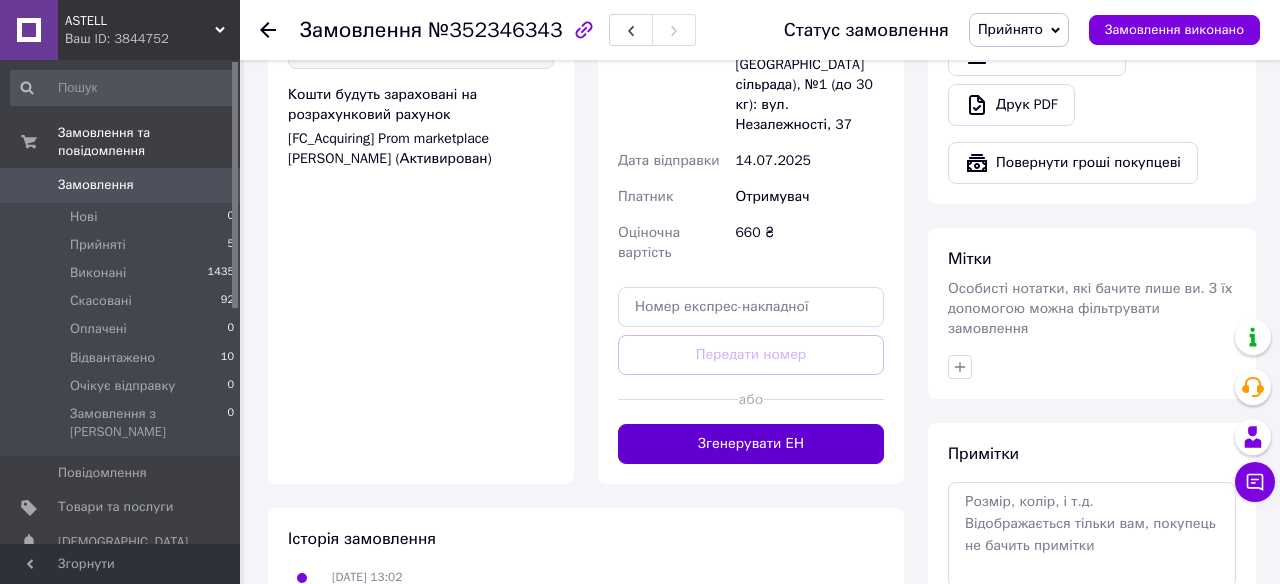 click on "Згенерувати ЕН" at bounding box center (751, 444) 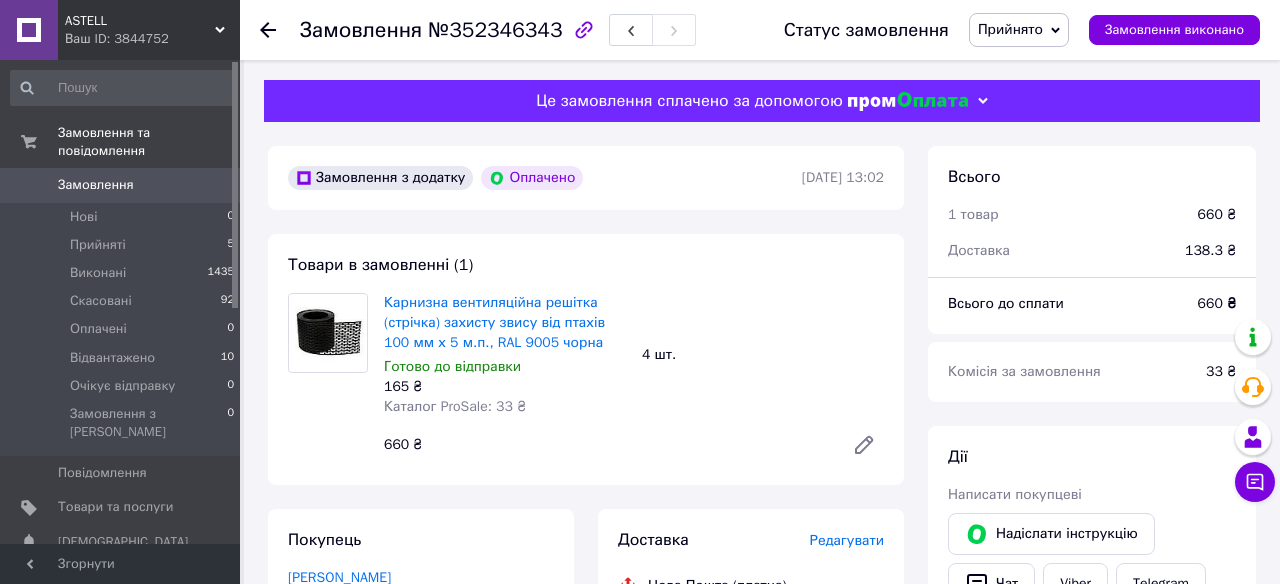 scroll, scrollTop: 91, scrollLeft: 0, axis: vertical 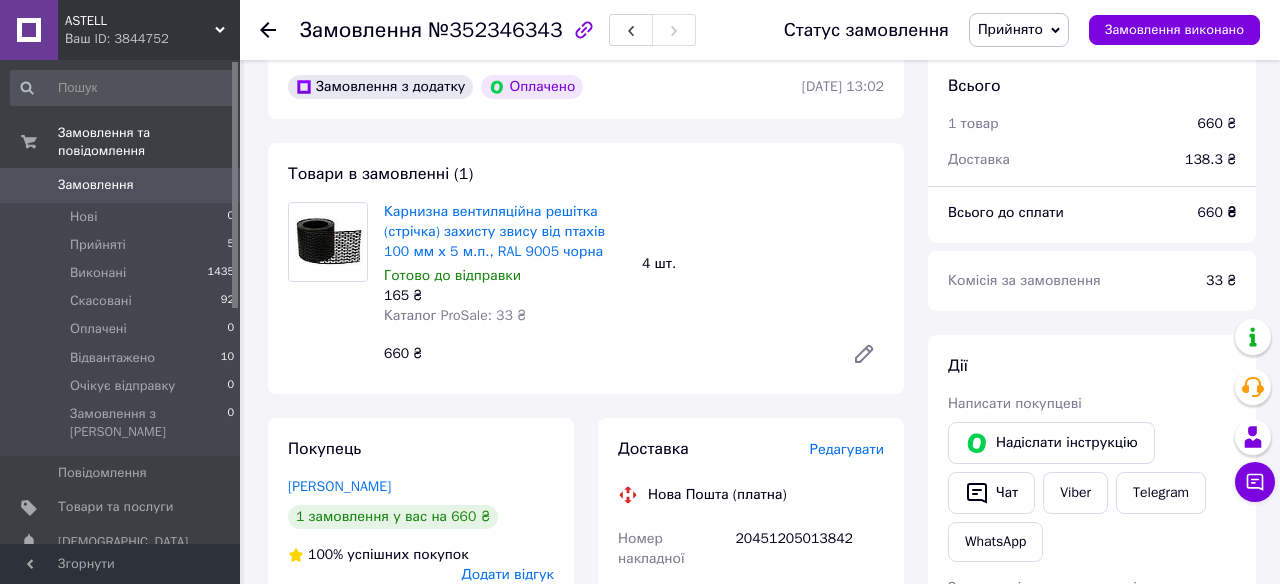 click on "Прийнято" at bounding box center (1010, 29) 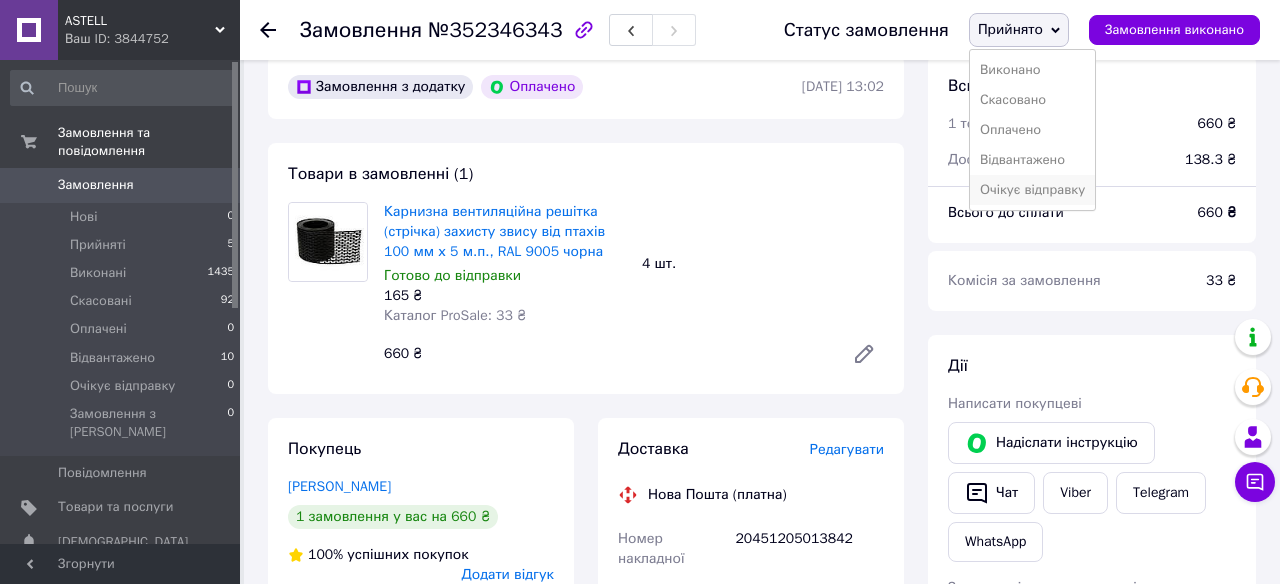 click on "Очікує відправку" at bounding box center (1032, 190) 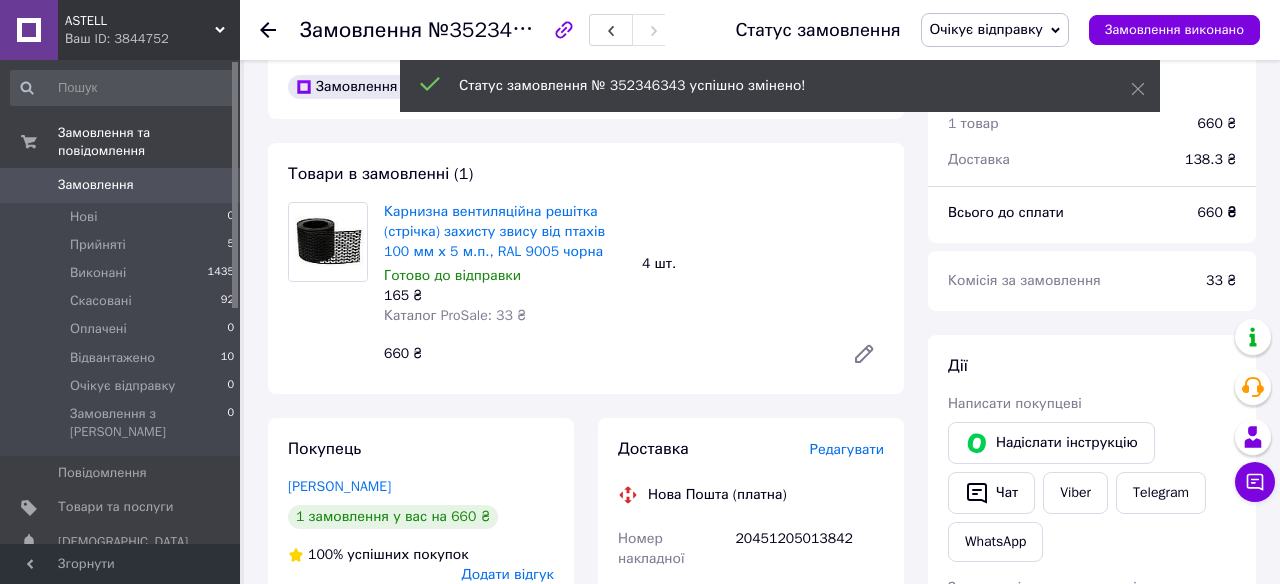 click 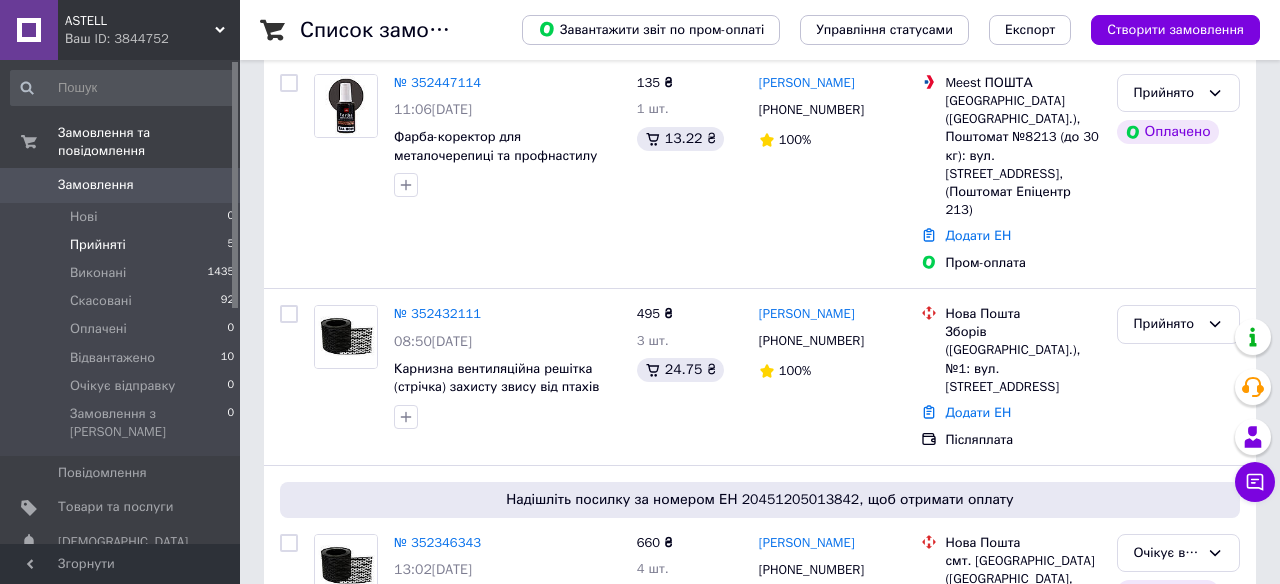 scroll, scrollTop: 794, scrollLeft: 0, axis: vertical 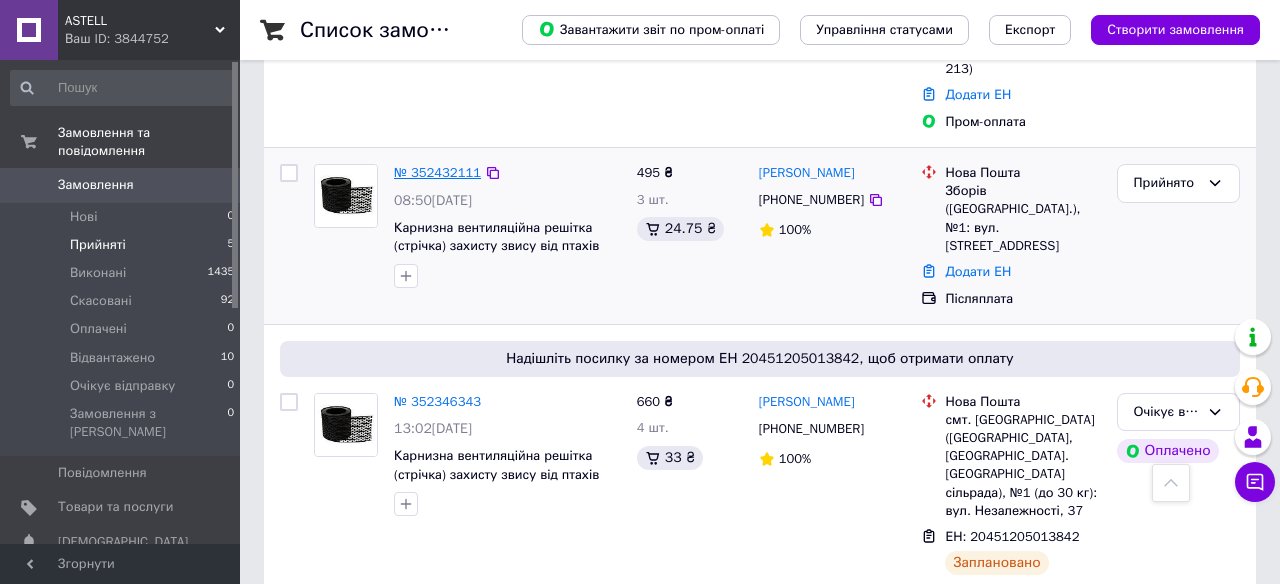 click on "№ 352432111" at bounding box center [437, 172] 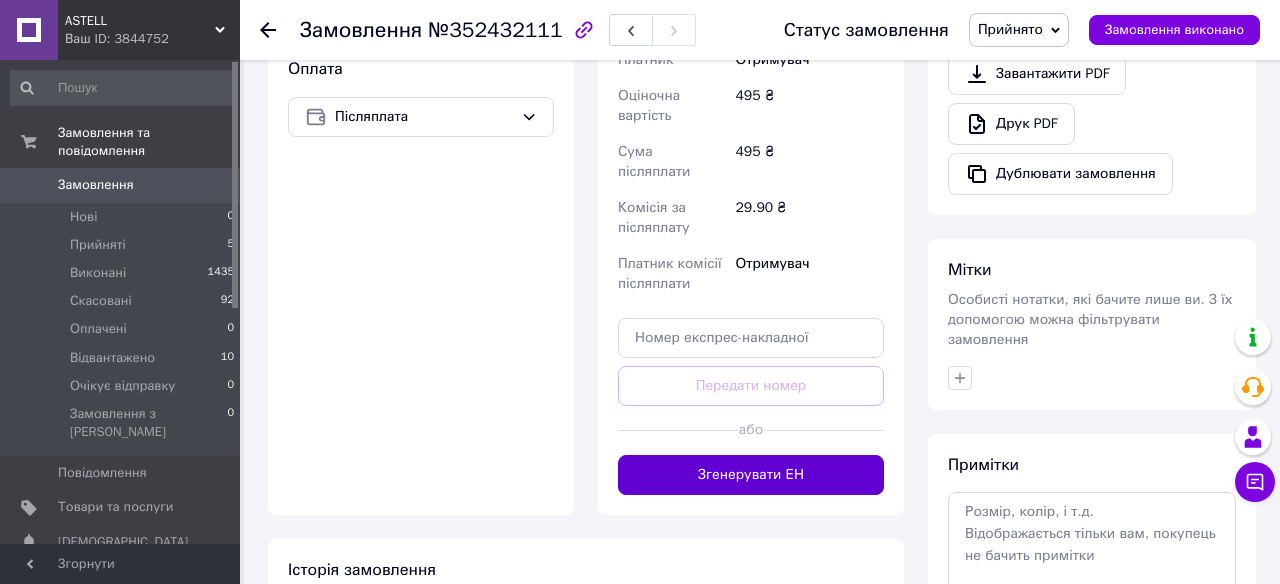 scroll, scrollTop: 805, scrollLeft: 0, axis: vertical 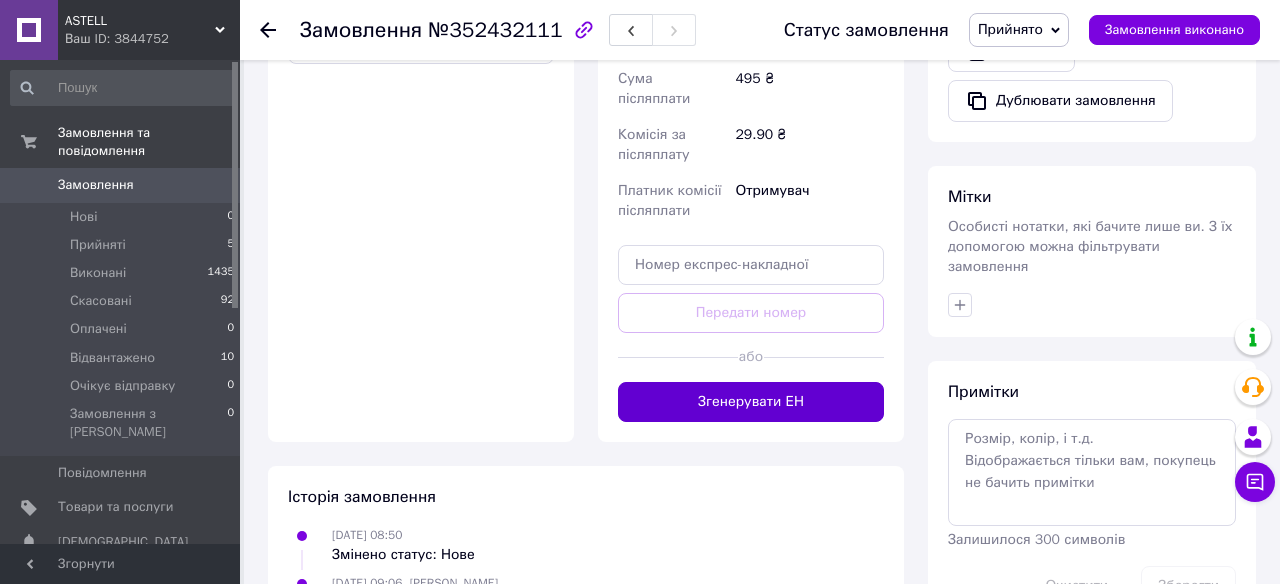 click on "Згенерувати ЕН" at bounding box center (751, 402) 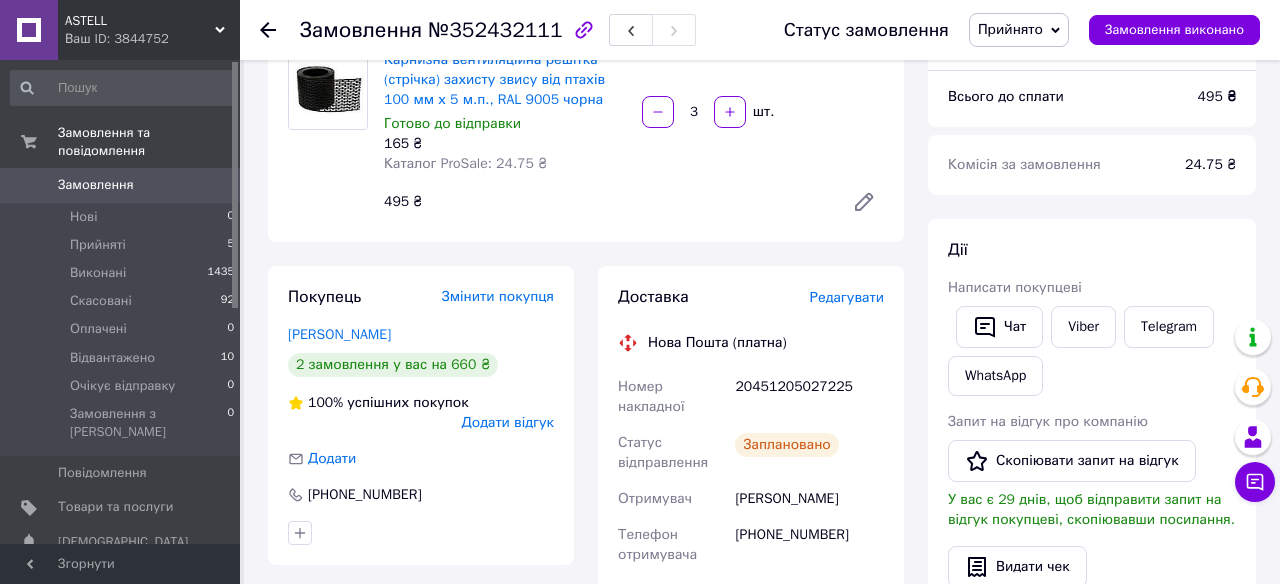 scroll, scrollTop: 179, scrollLeft: 0, axis: vertical 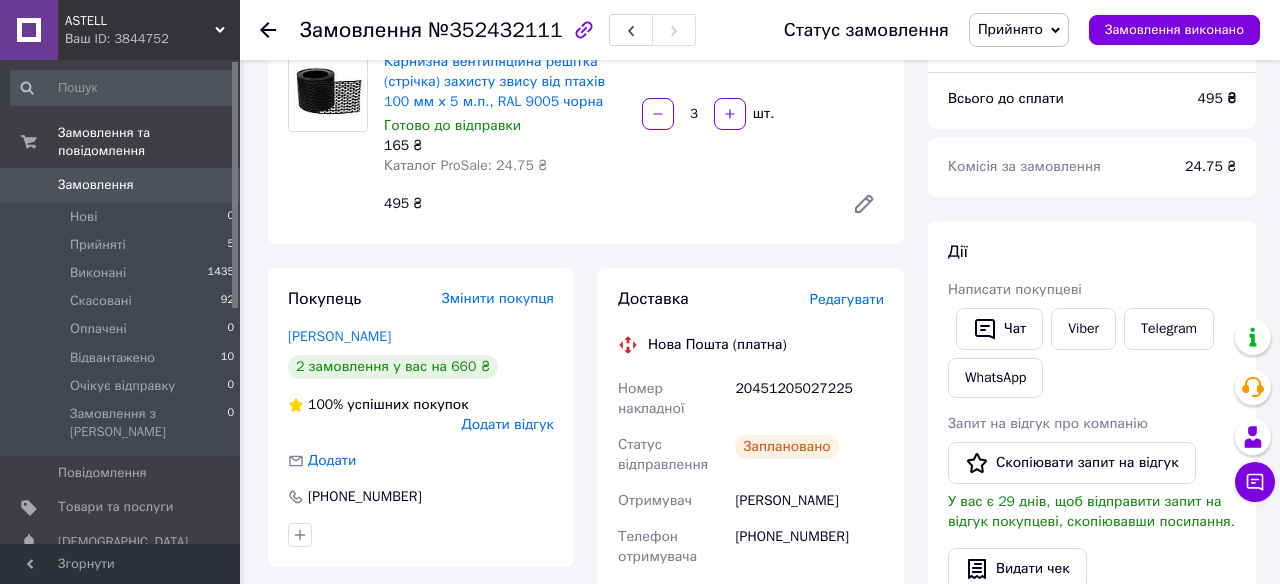 click on "Прийнято" at bounding box center [1019, 30] 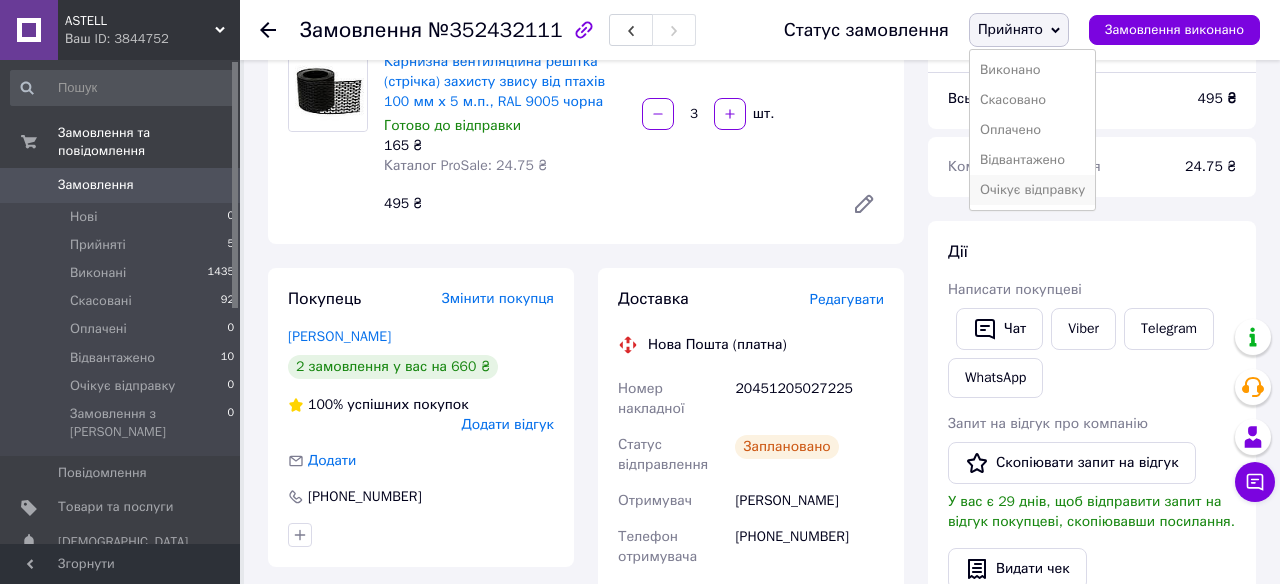 click on "Очікує відправку" at bounding box center [1032, 190] 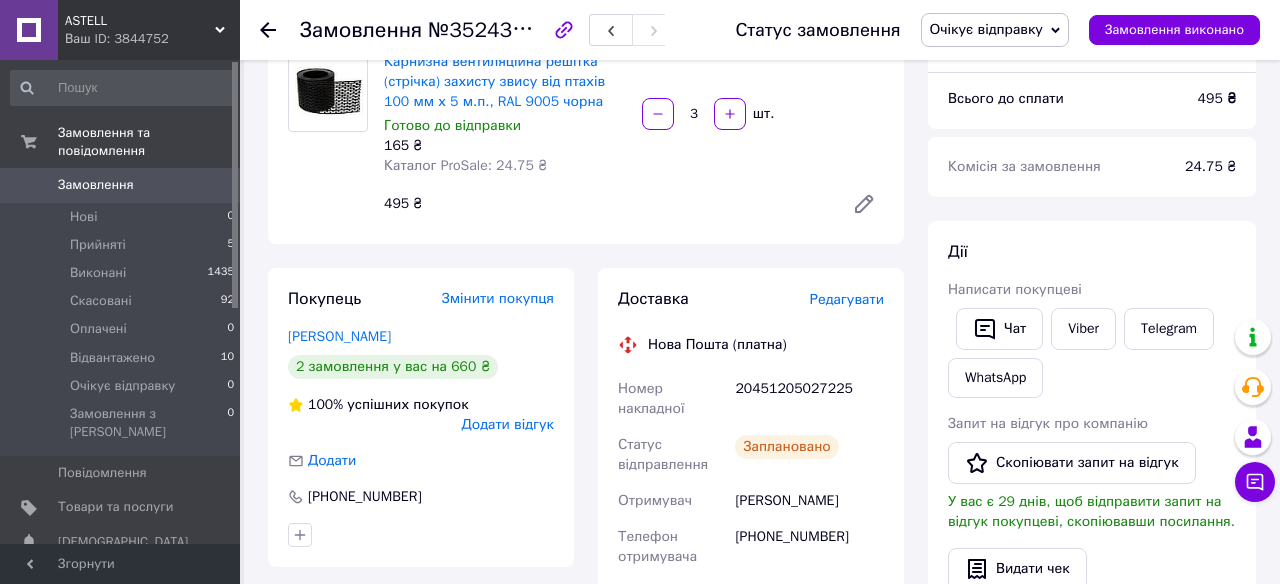 click 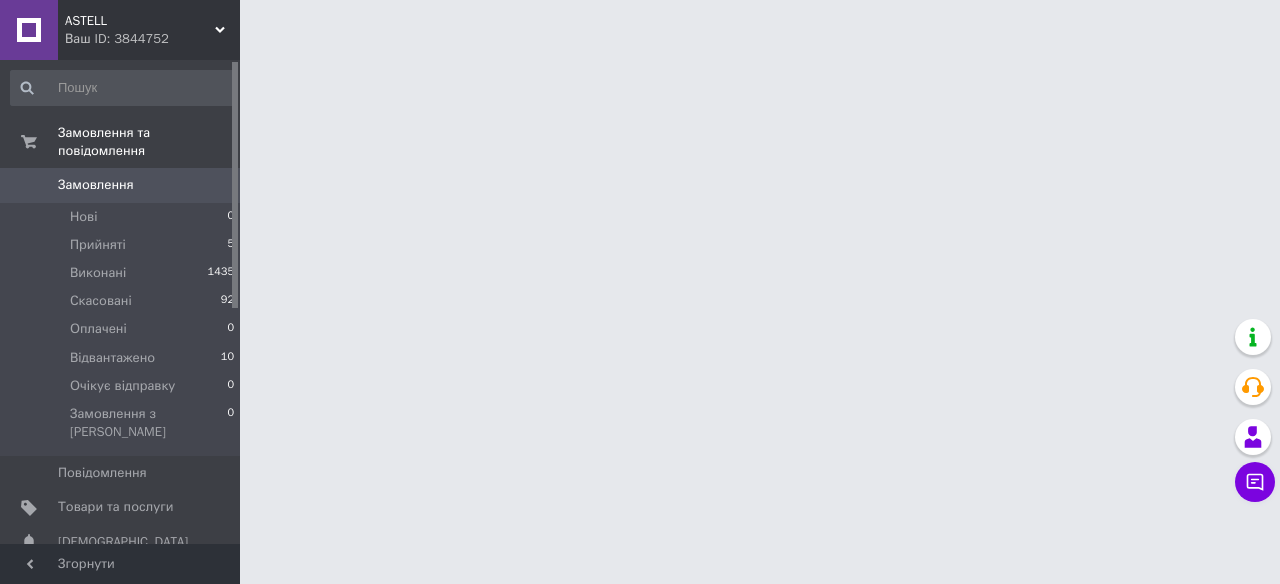 scroll, scrollTop: 0, scrollLeft: 0, axis: both 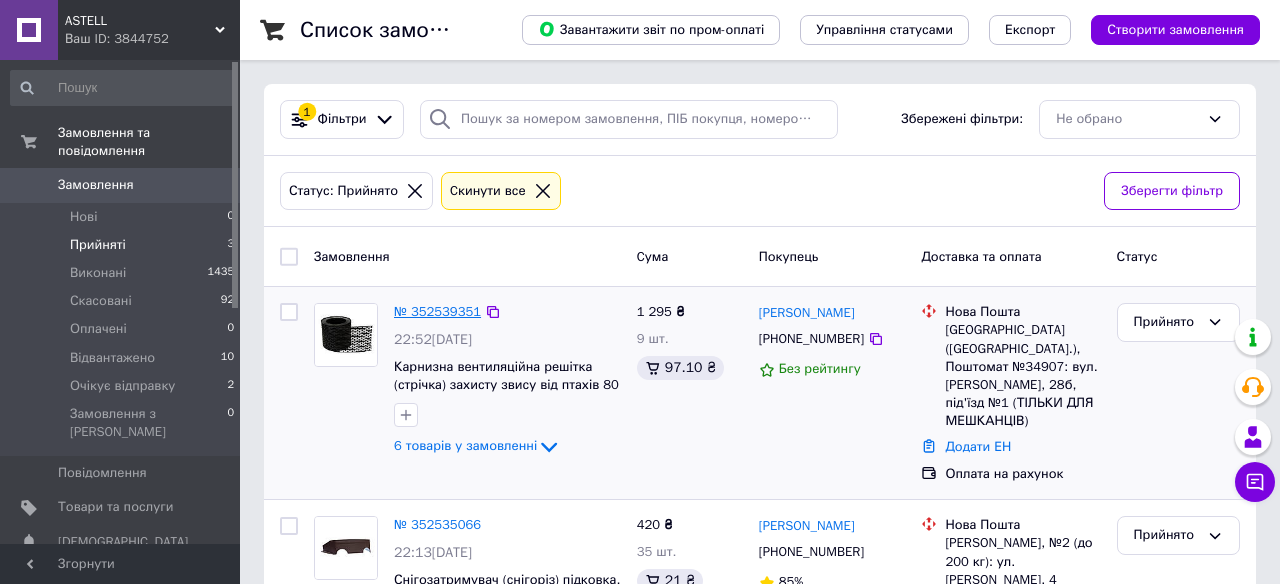 click on "№ 352539351" at bounding box center [437, 311] 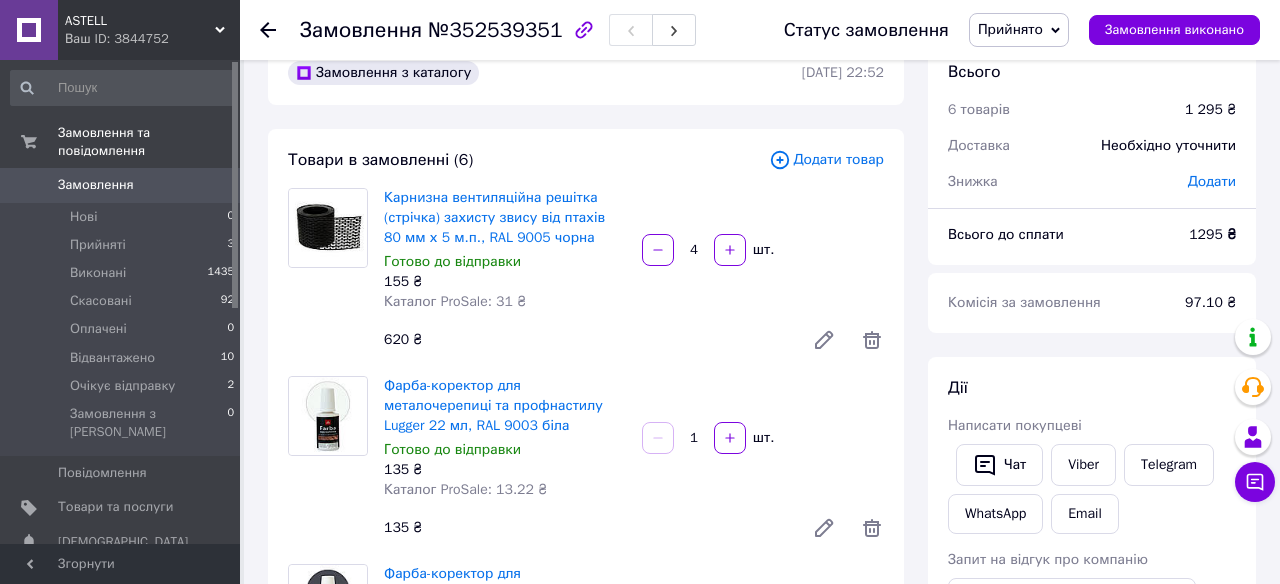 scroll, scrollTop: 0, scrollLeft: 0, axis: both 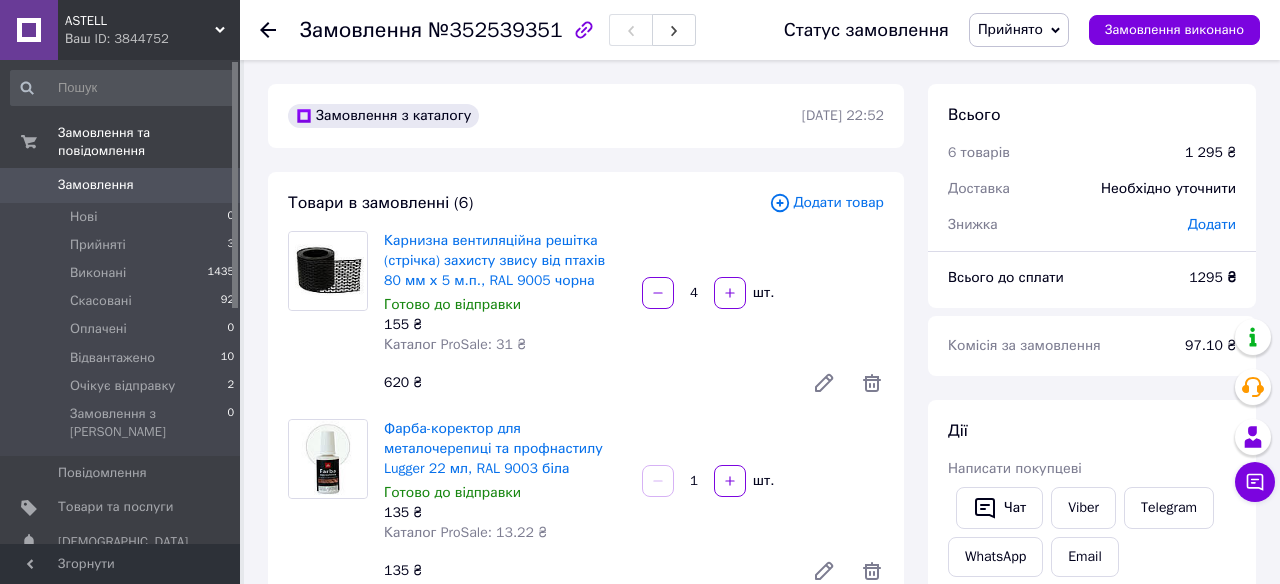 click 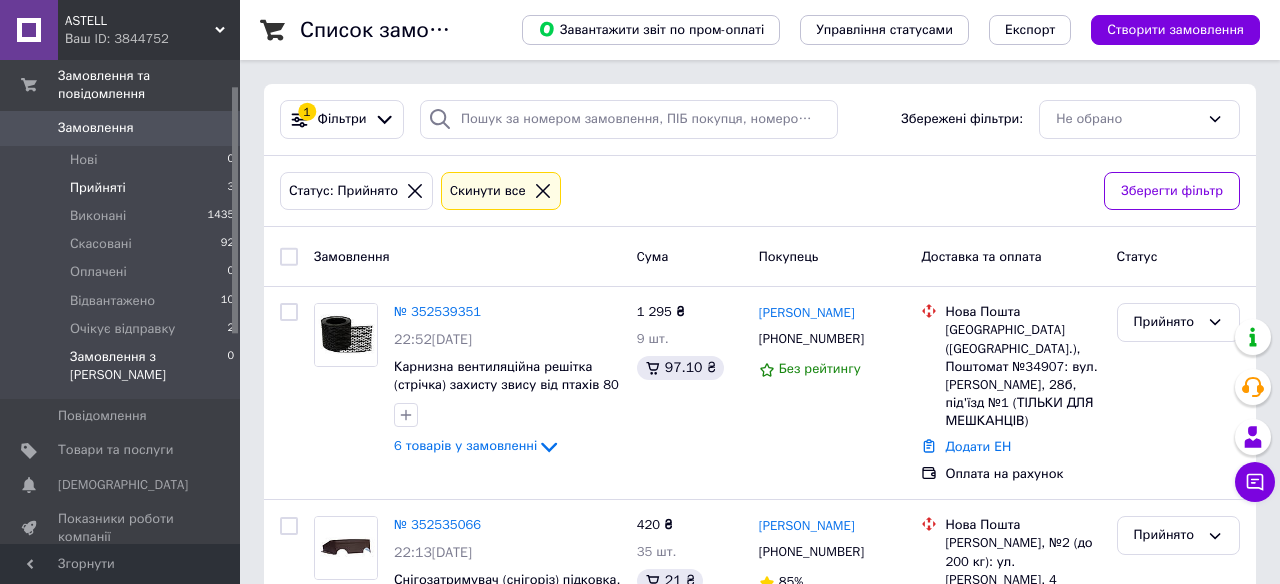 scroll, scrollTop: 66, scrollLeft: 0, axis: vertical 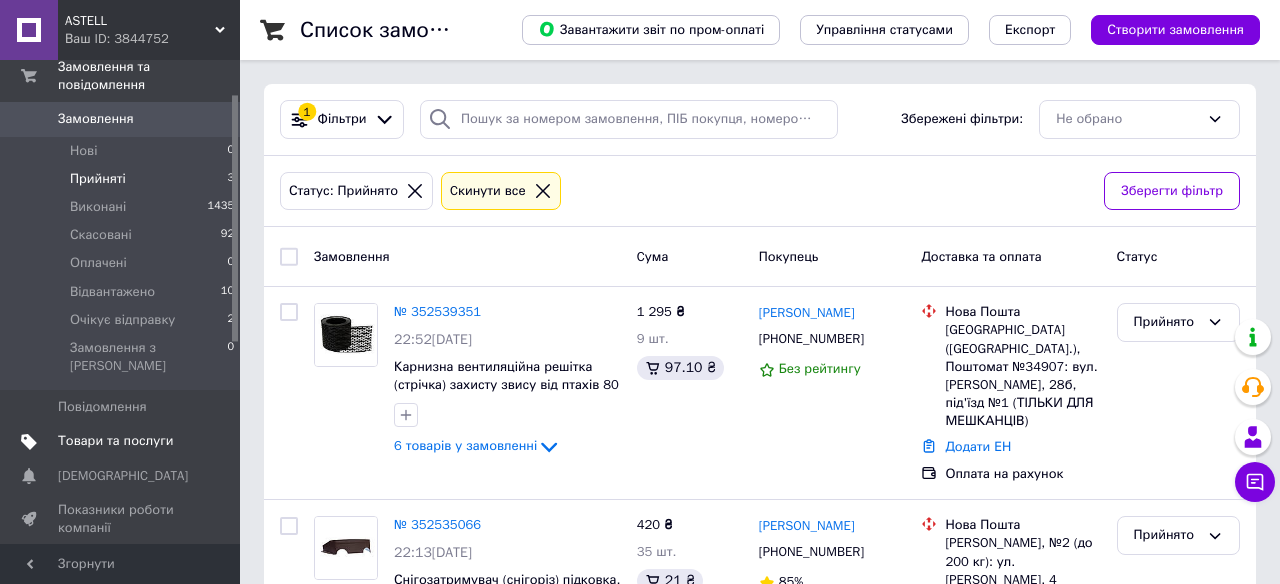 click on "Товари та послуги" at bounding box center (115, 441) 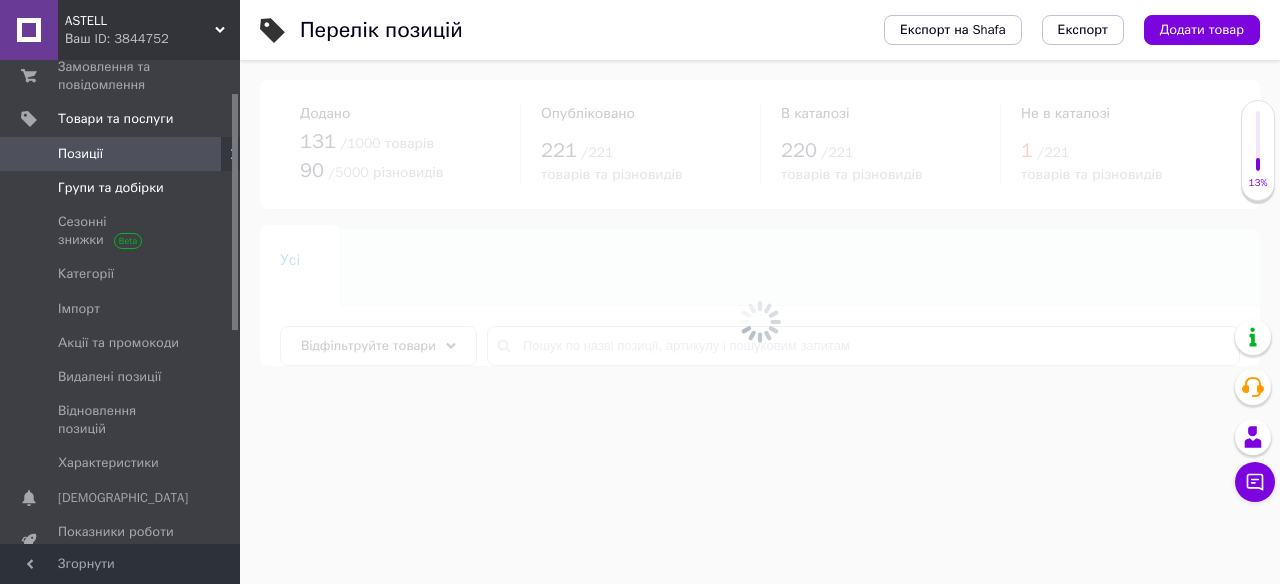 click on "Групи та добірки" at bounding box center [111, 188] 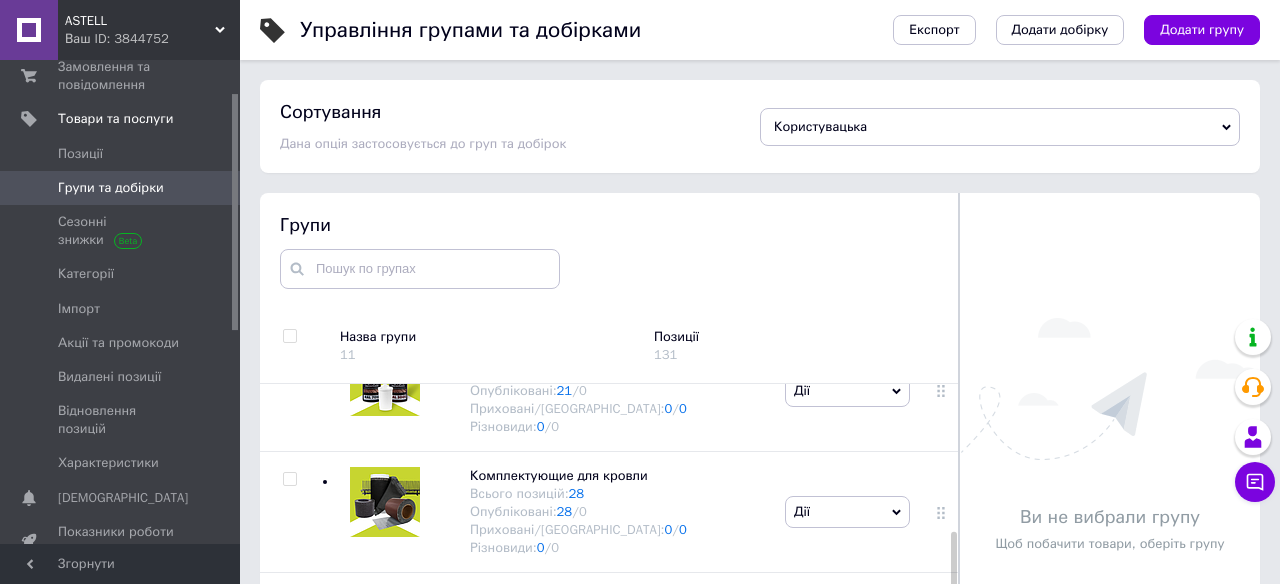 scroll, scrollTop: 641, scrollLeft: 0, axis: vertical 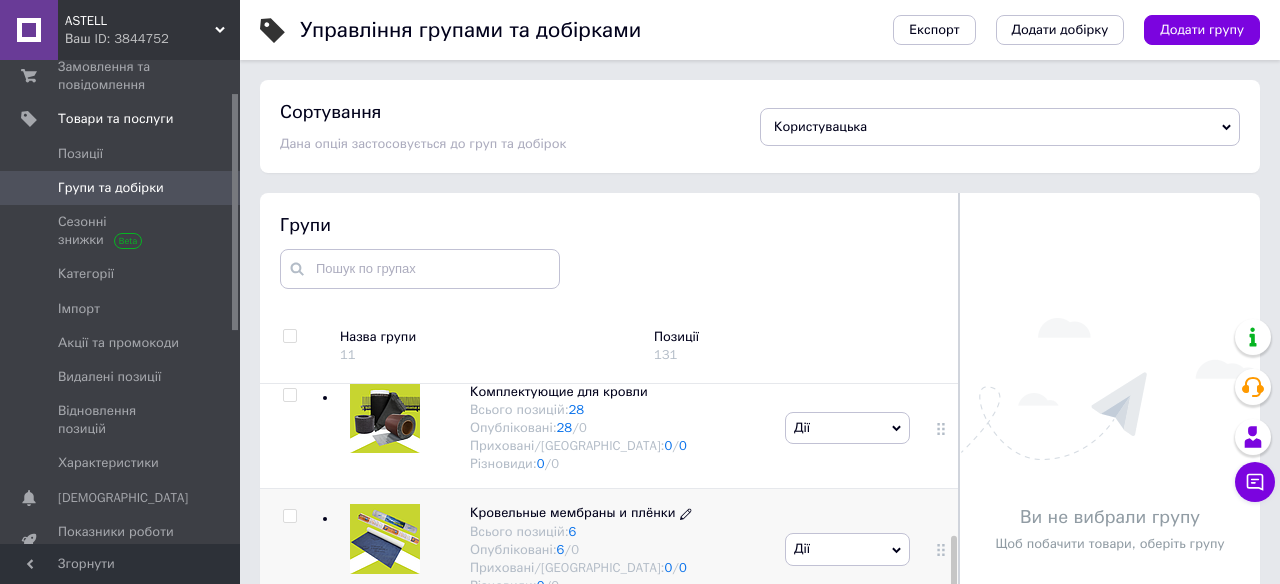 click on "Кровельные мембраны и плёнки" at bounding box center (572, 512) 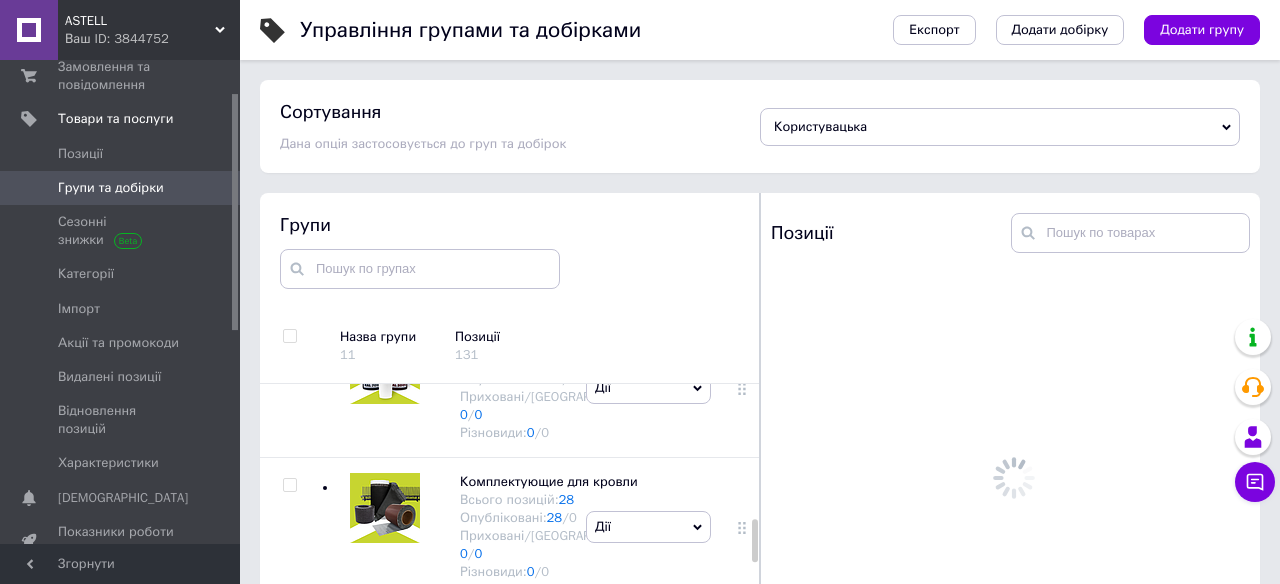 scroll, scrollTop: 930, scrollLeft: 0, axis: vertical 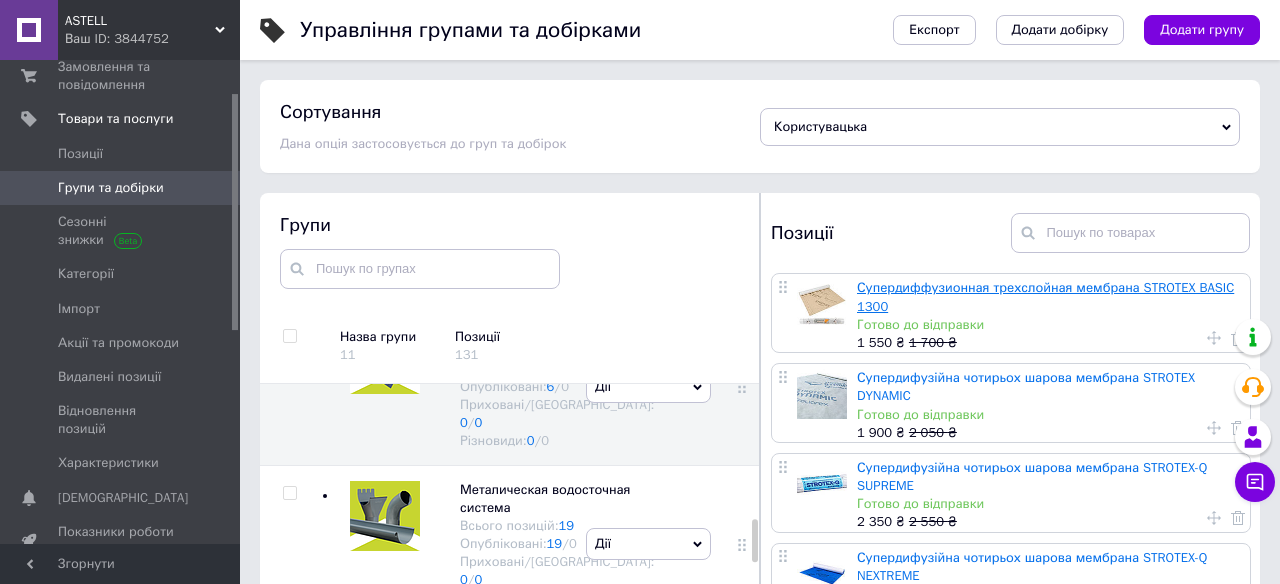 click on "Супердиффузионная трехслойная мембрана STROTEX BASIC 1300" at bounding box center (1045, 296) 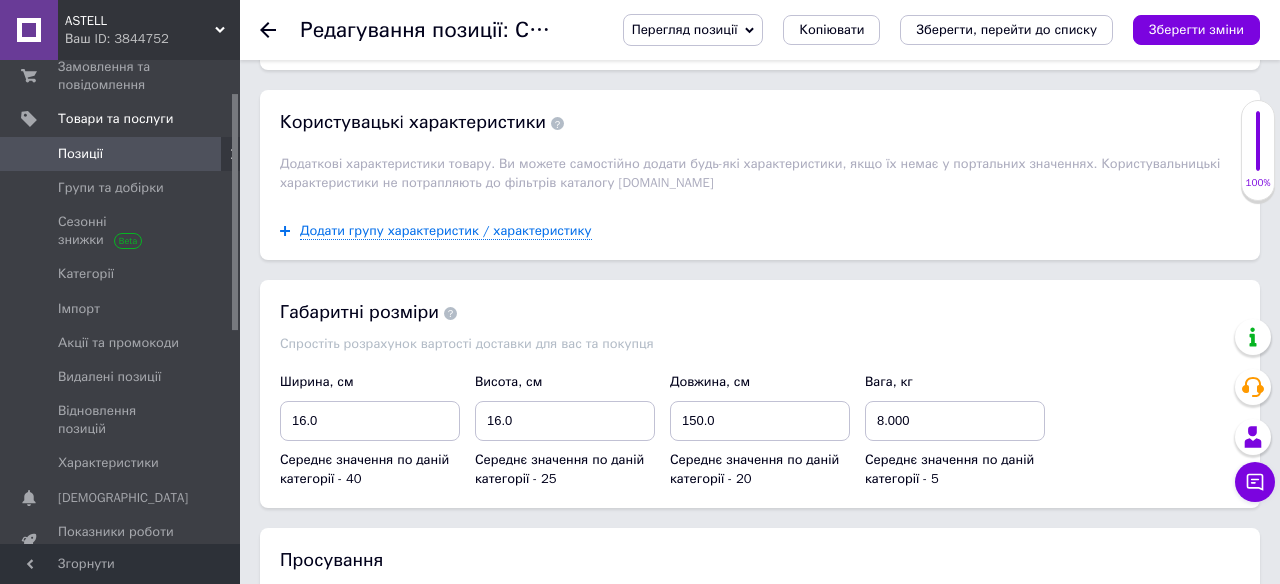 scroll, scrollTop: 1984, scrollLeft: 0, axis: vertical 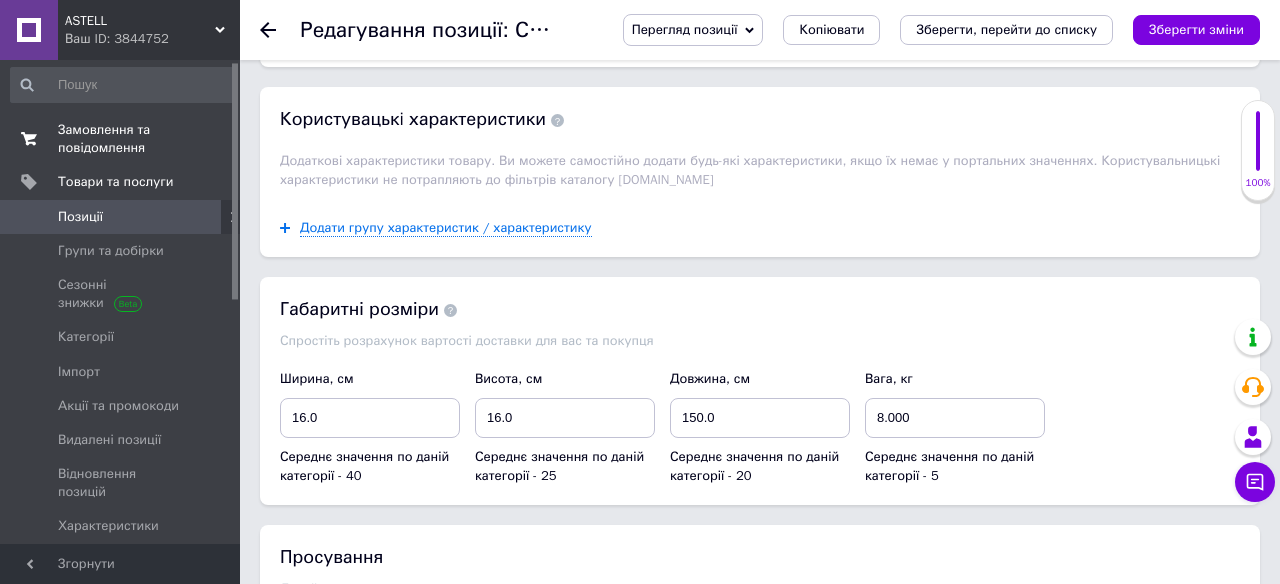 click on "Замовлення та повідомлення" at bounding box center [121, 139] 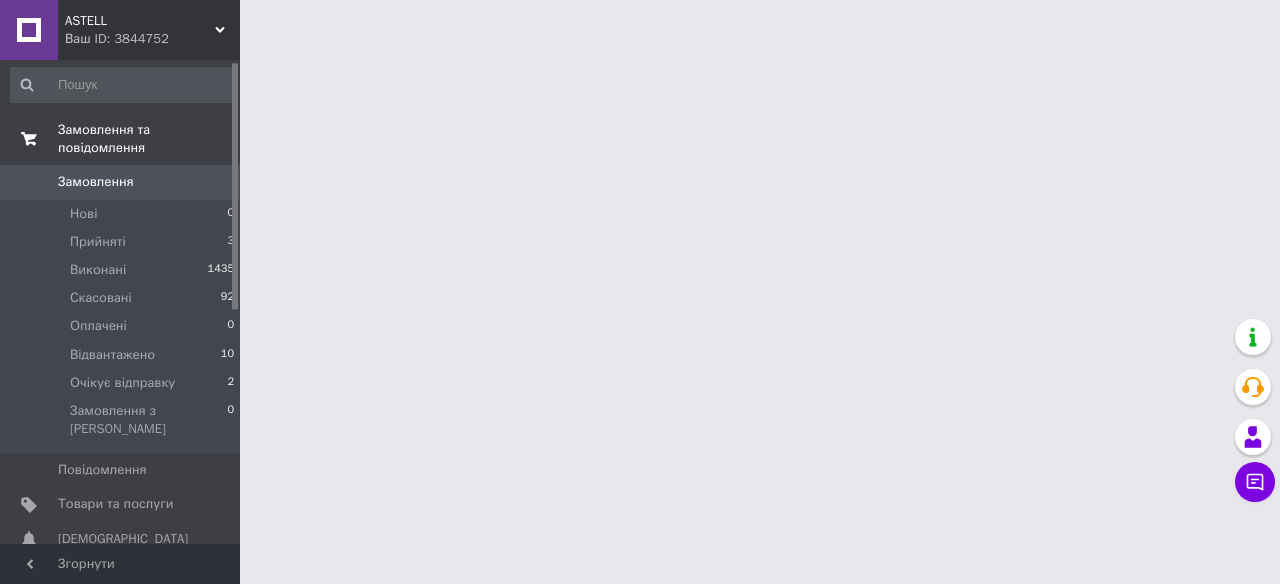 scroll, scrollTop: 0, scrollLeft: 0, axis: both 